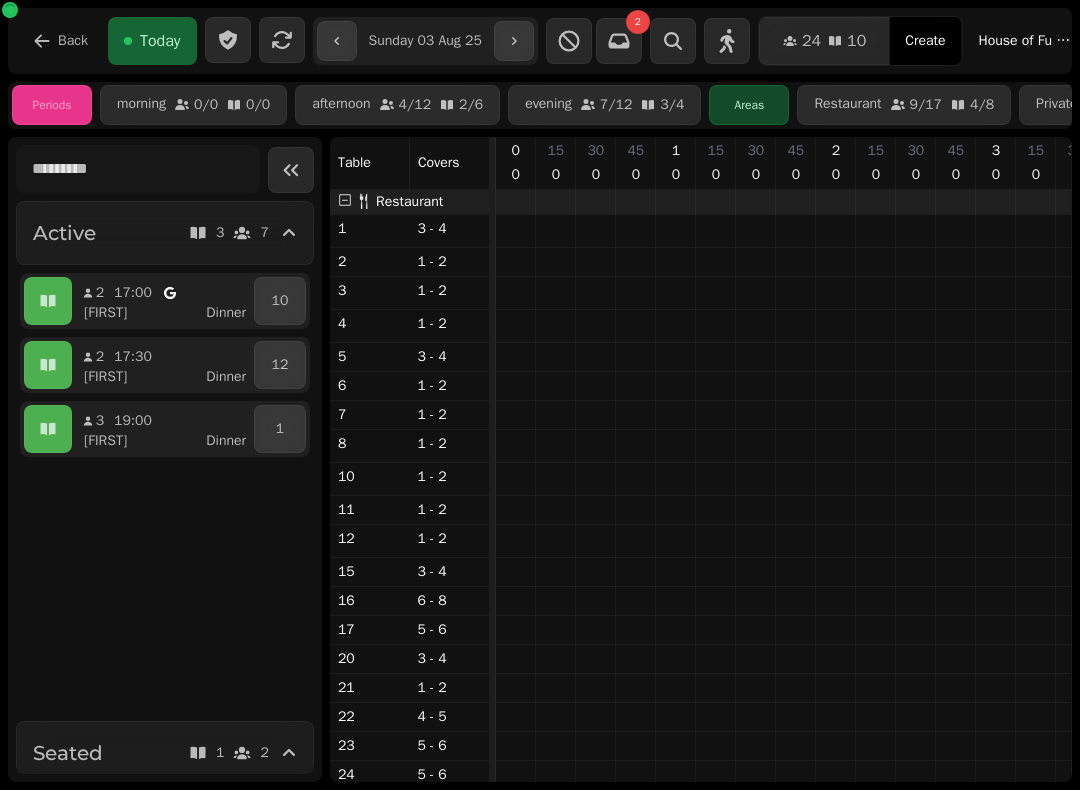scroll, scrollTop: 0, scrollLeft: 0, axis: both 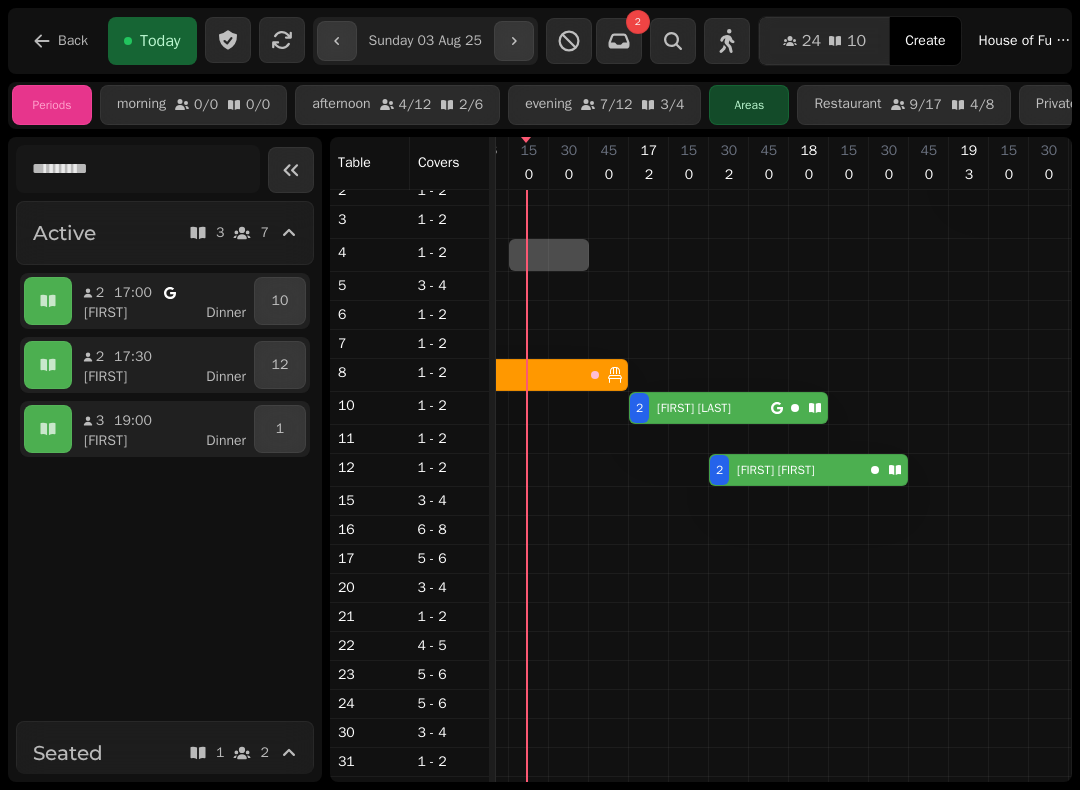 select on "*" 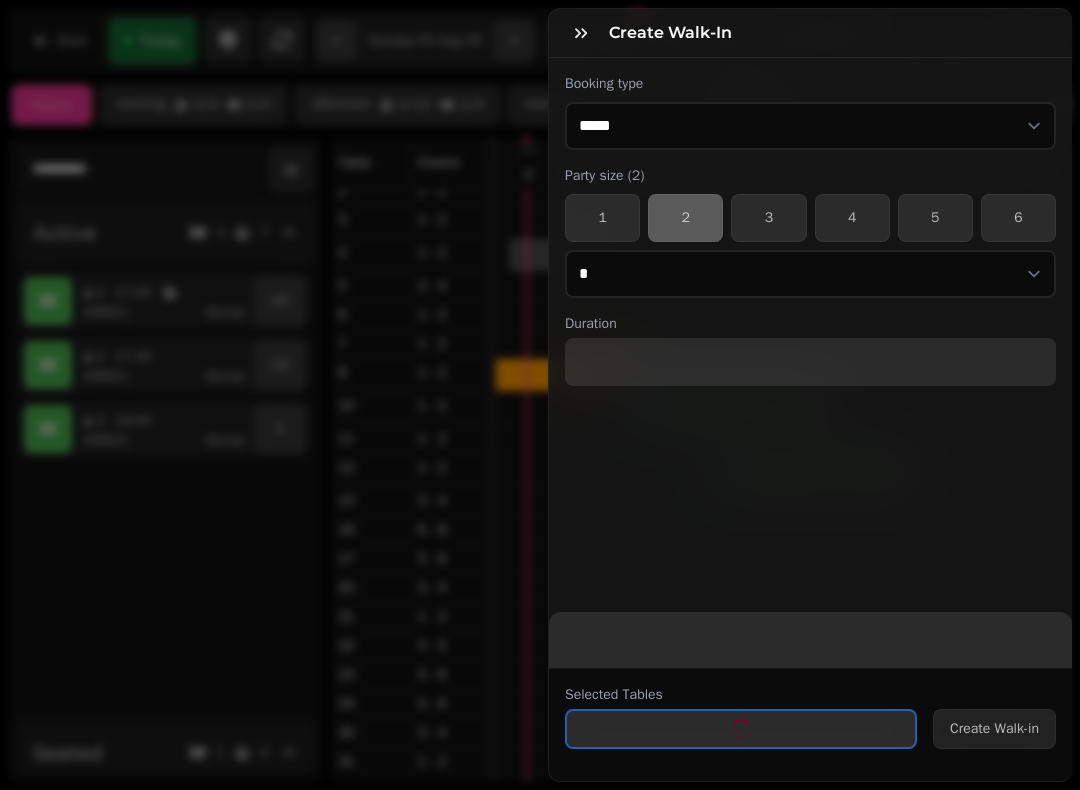 select on "****" 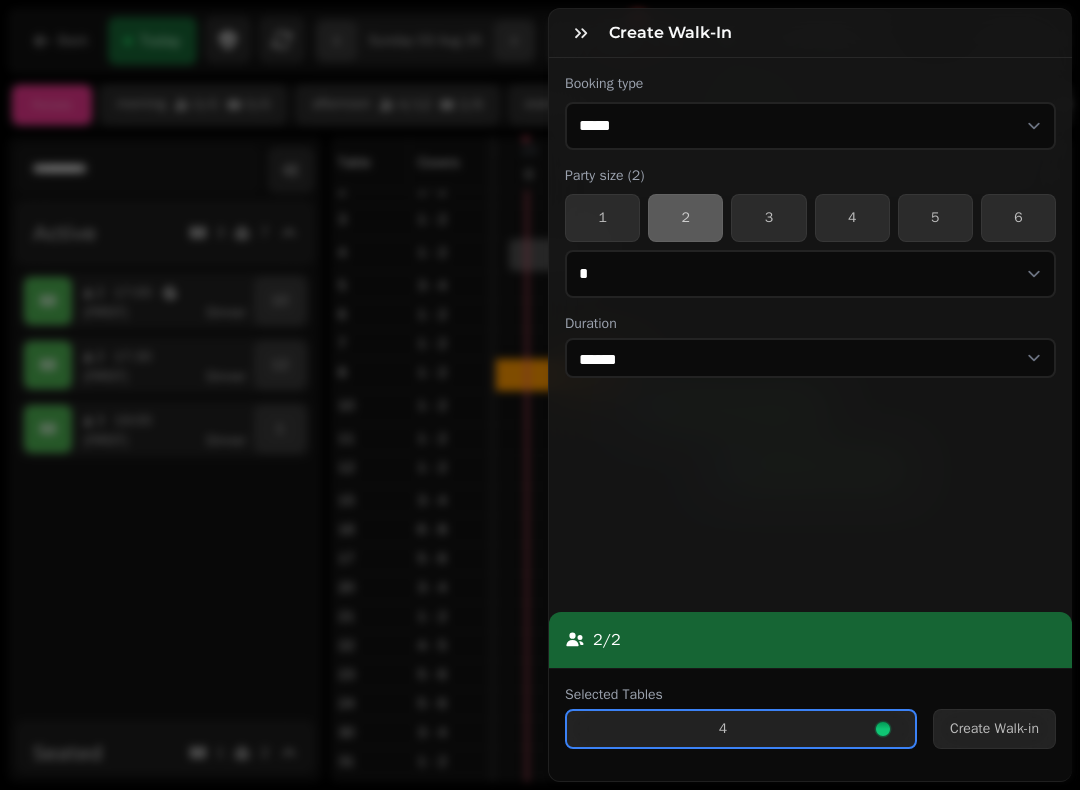 click on "Create Walk-in" at bounding box center [994, 729] 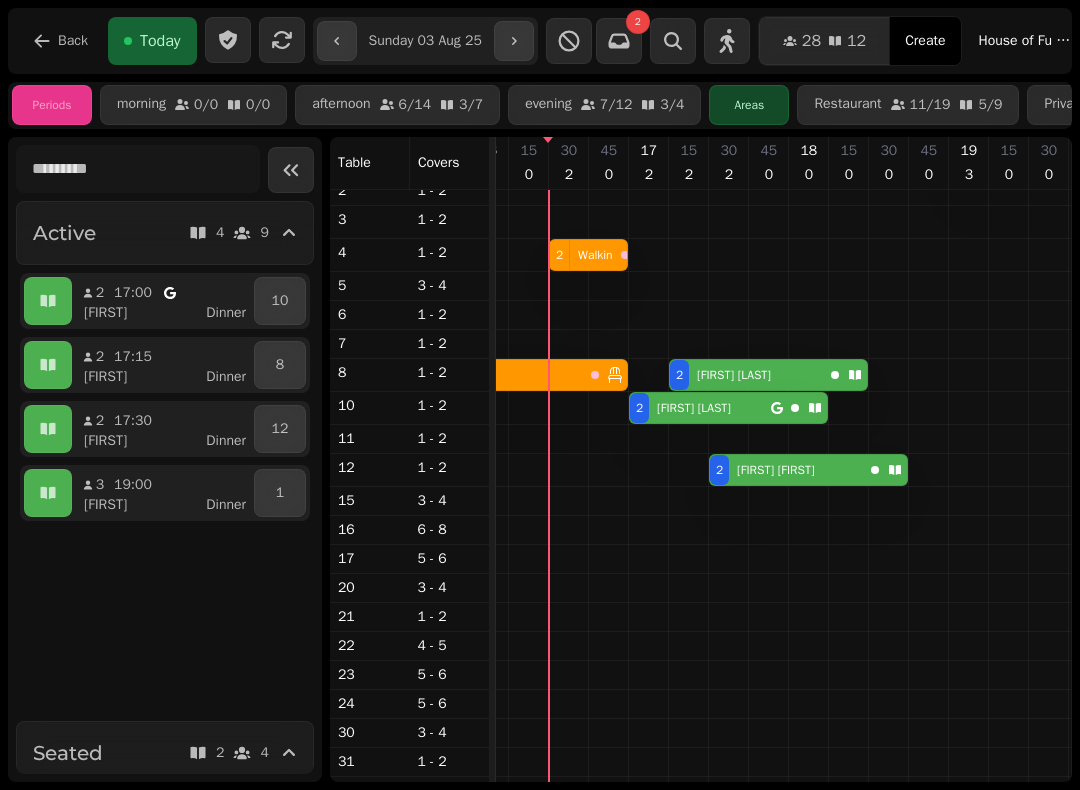 scroll, scrollTop: 0, scrollLeft: 2515, axis: horizontal 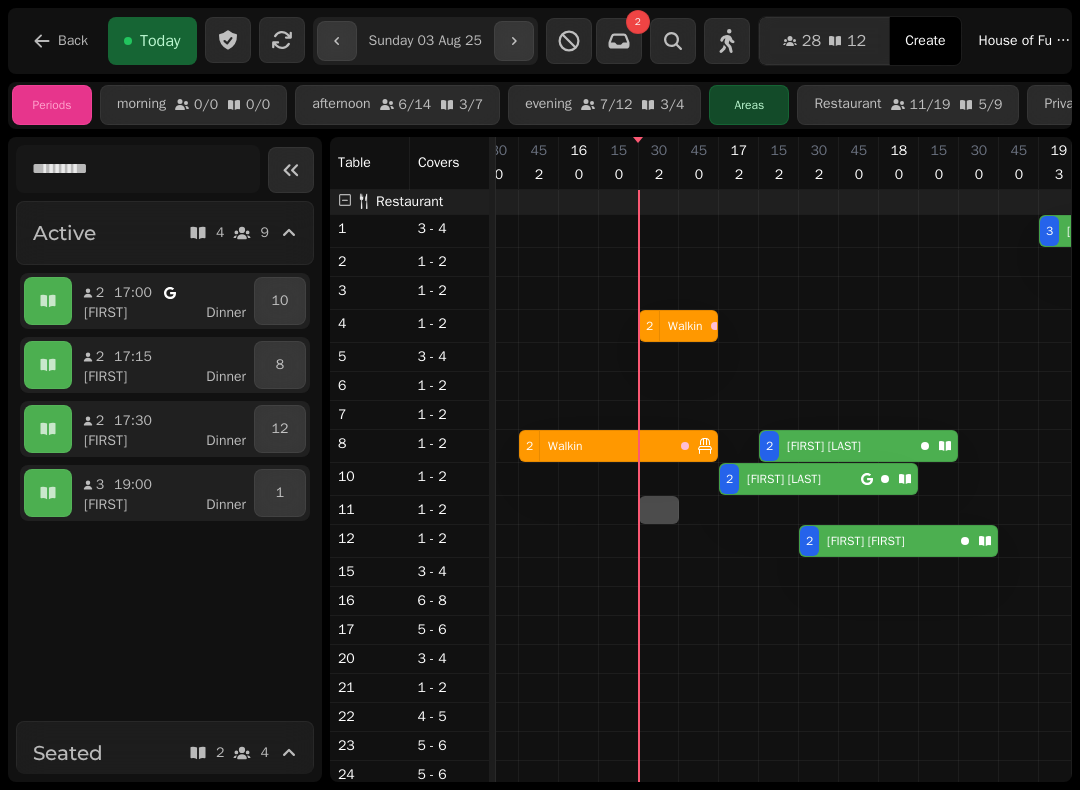 select on "*" 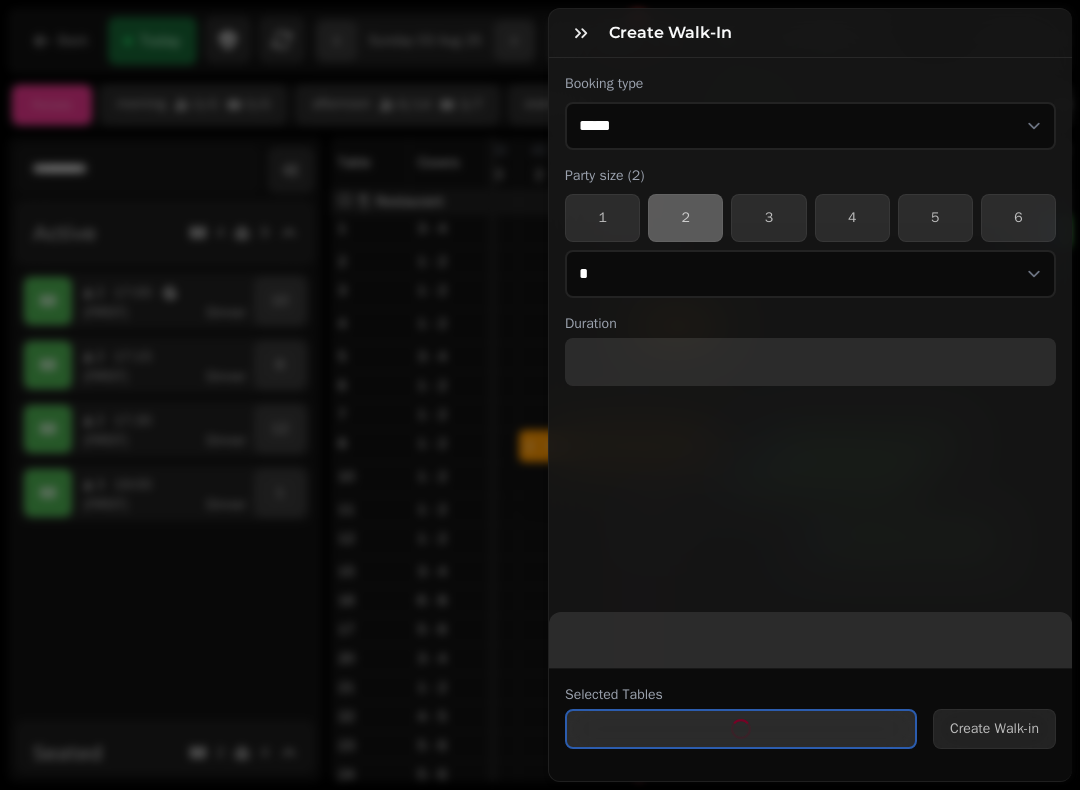 select on "****" 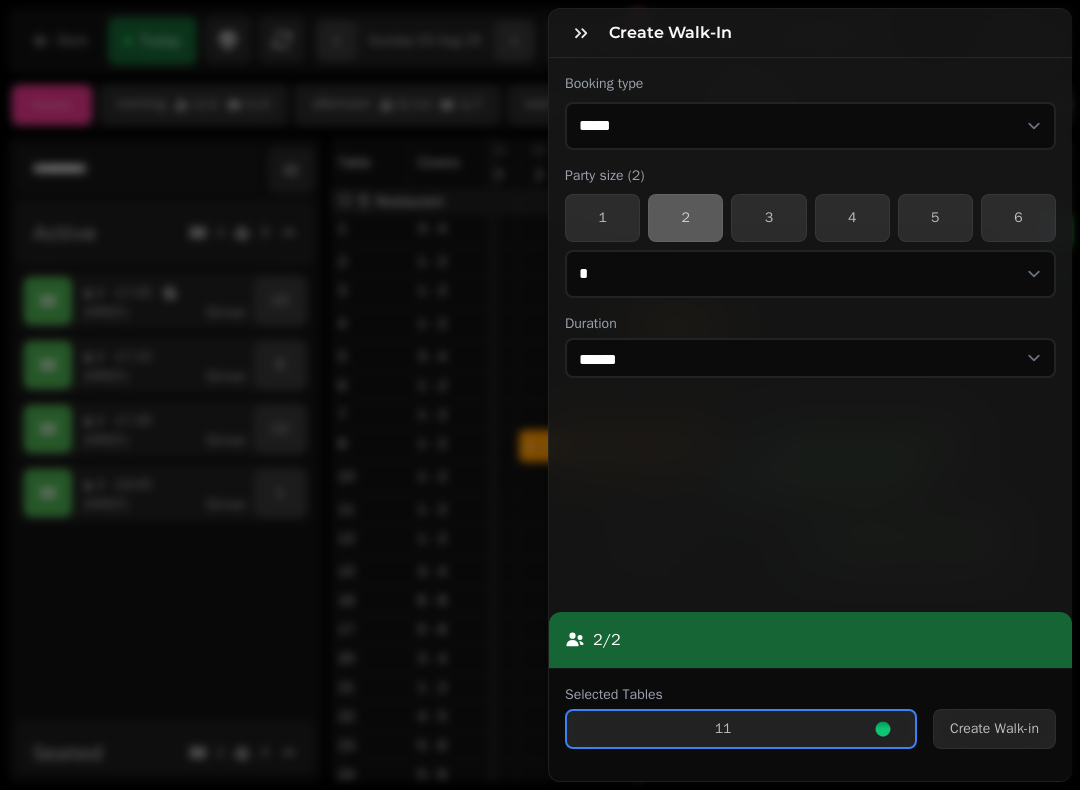 click on "Create Walk-in" at bounding box center [994, 729] 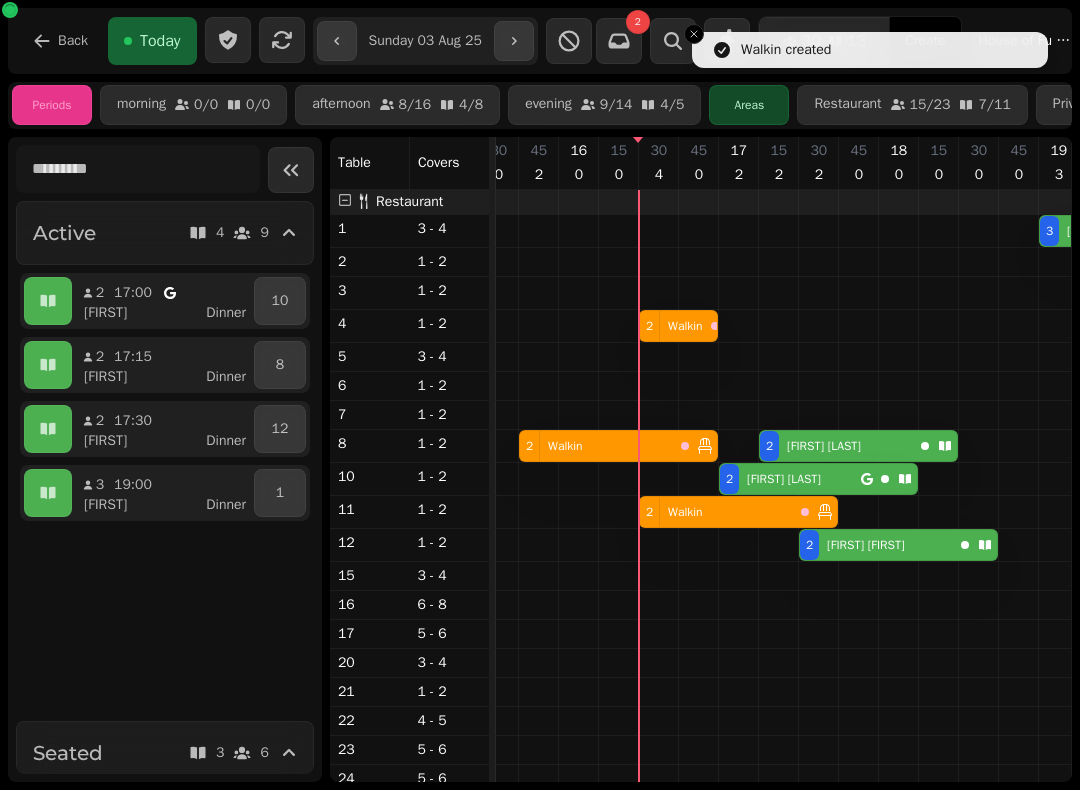 scroll, scrollTop: 85, scrollLeft: 2351, axis: both 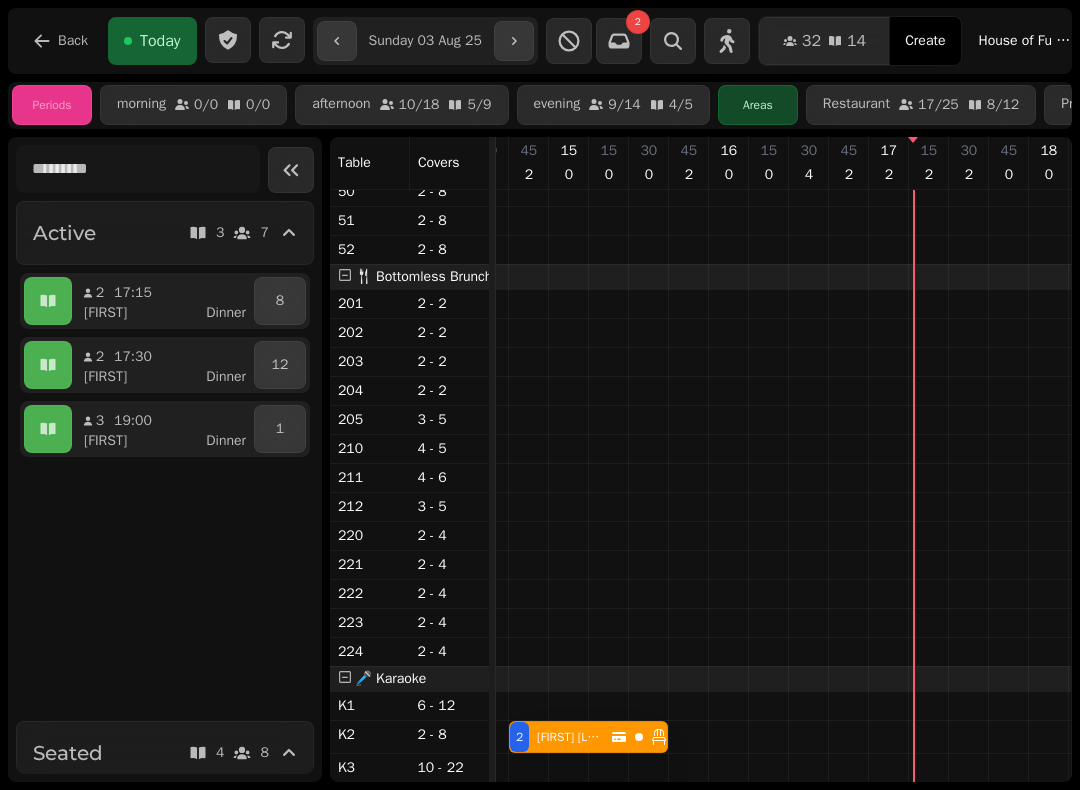 click at bounding box center [514, 41] 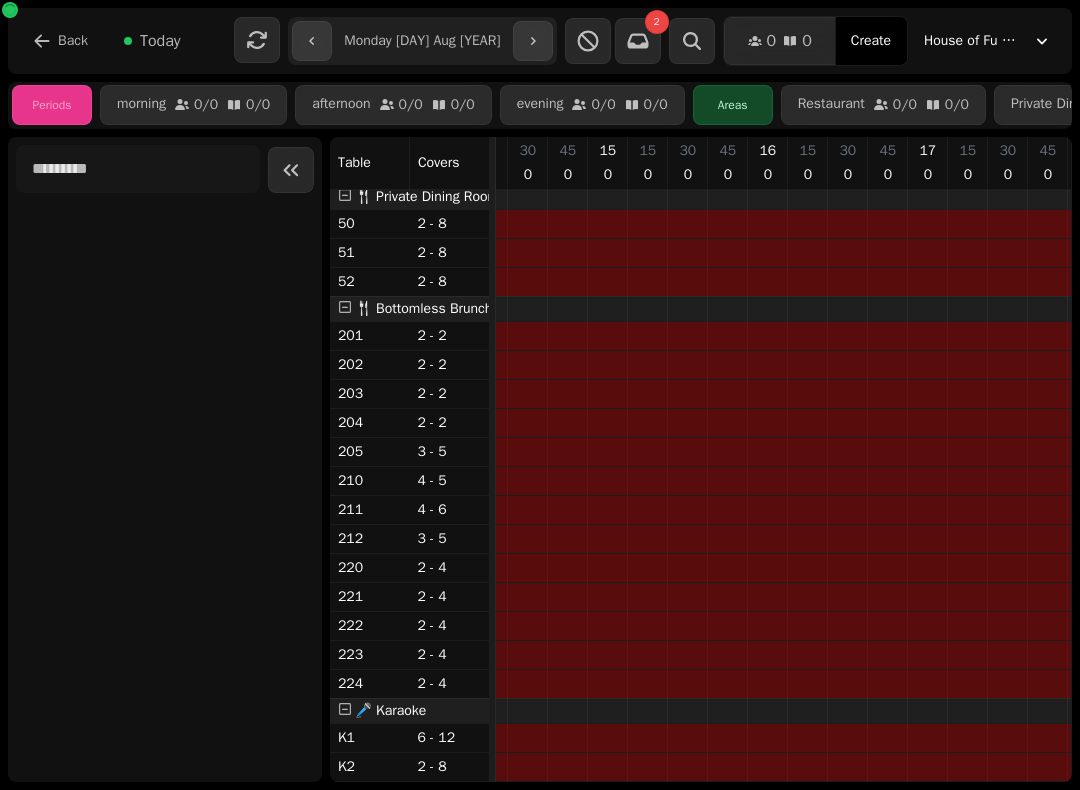 click 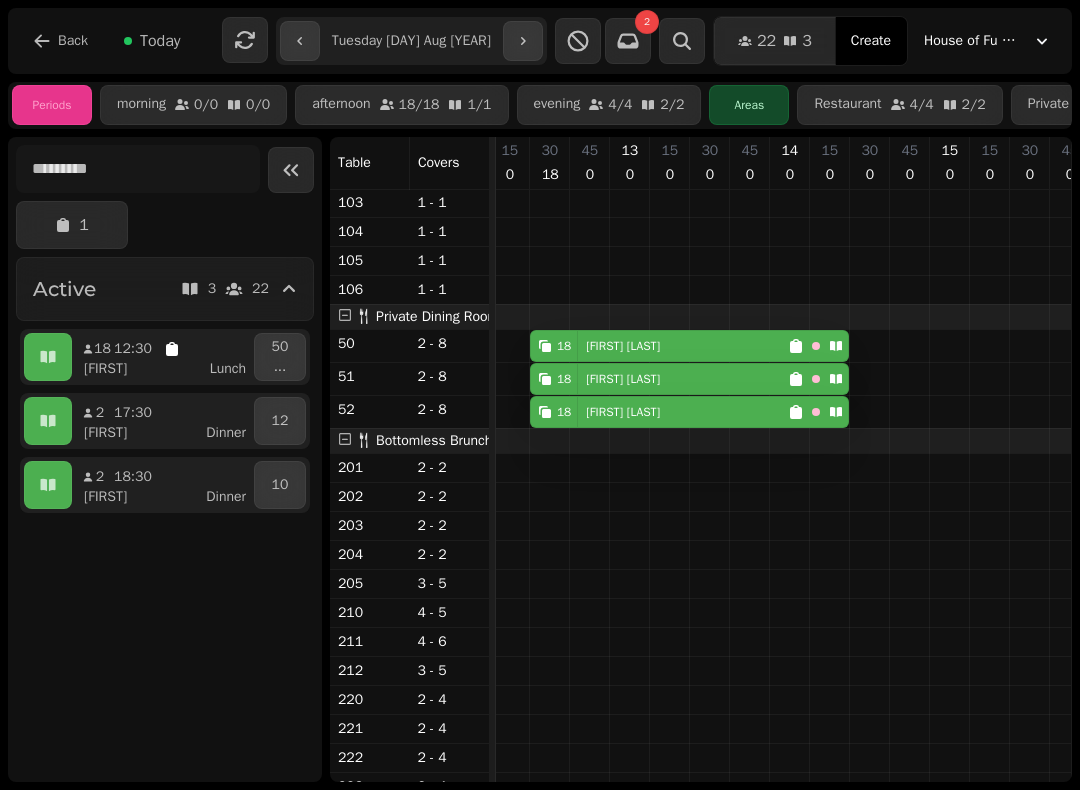 click 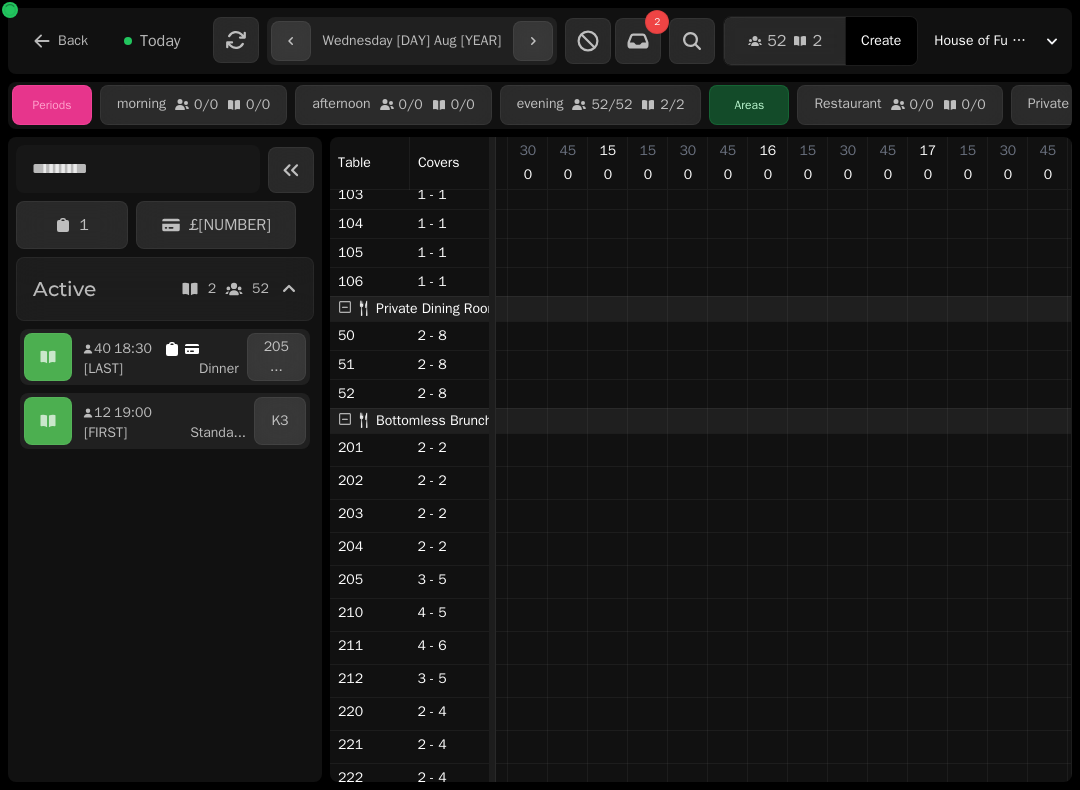 click at bounding box center (533, 41) 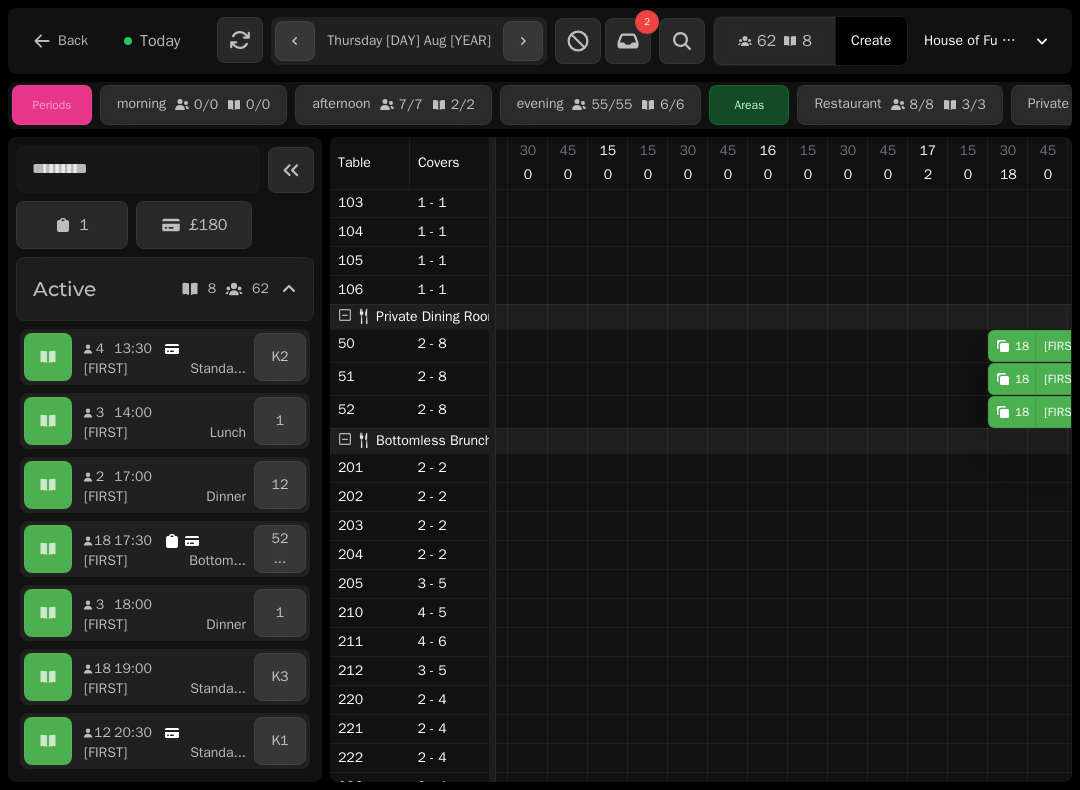 click at bounding box center [523, 41] 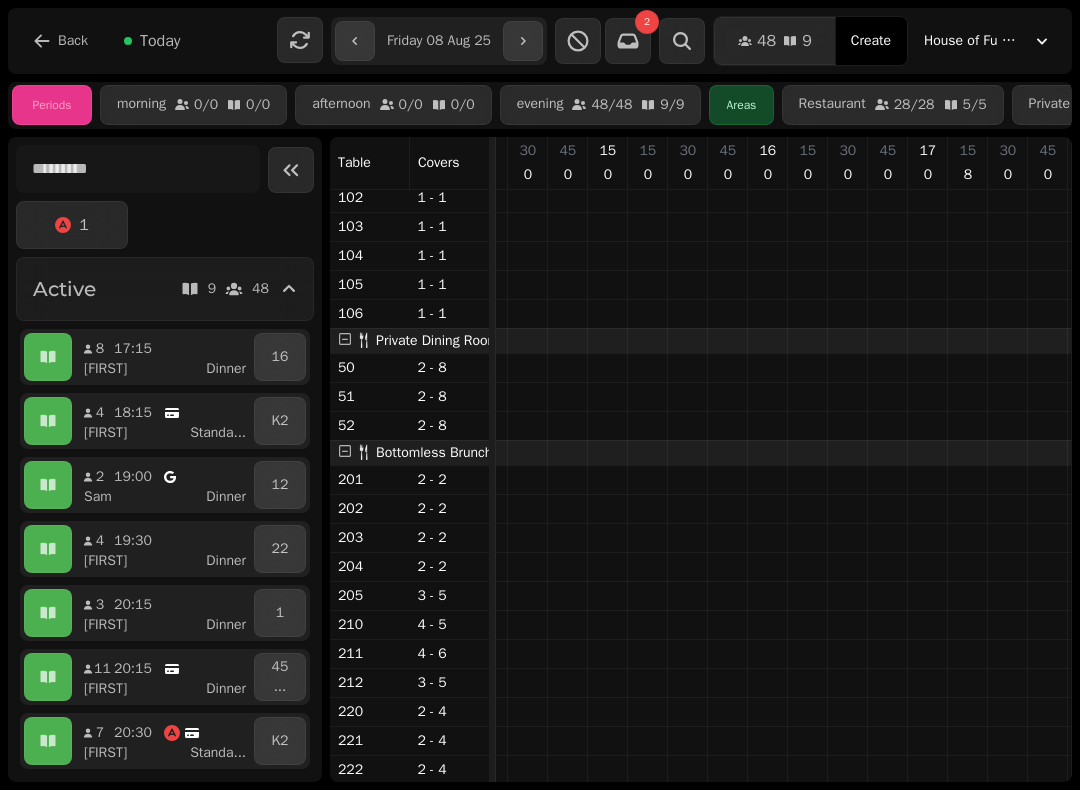 click at bounding box center (355, 41) 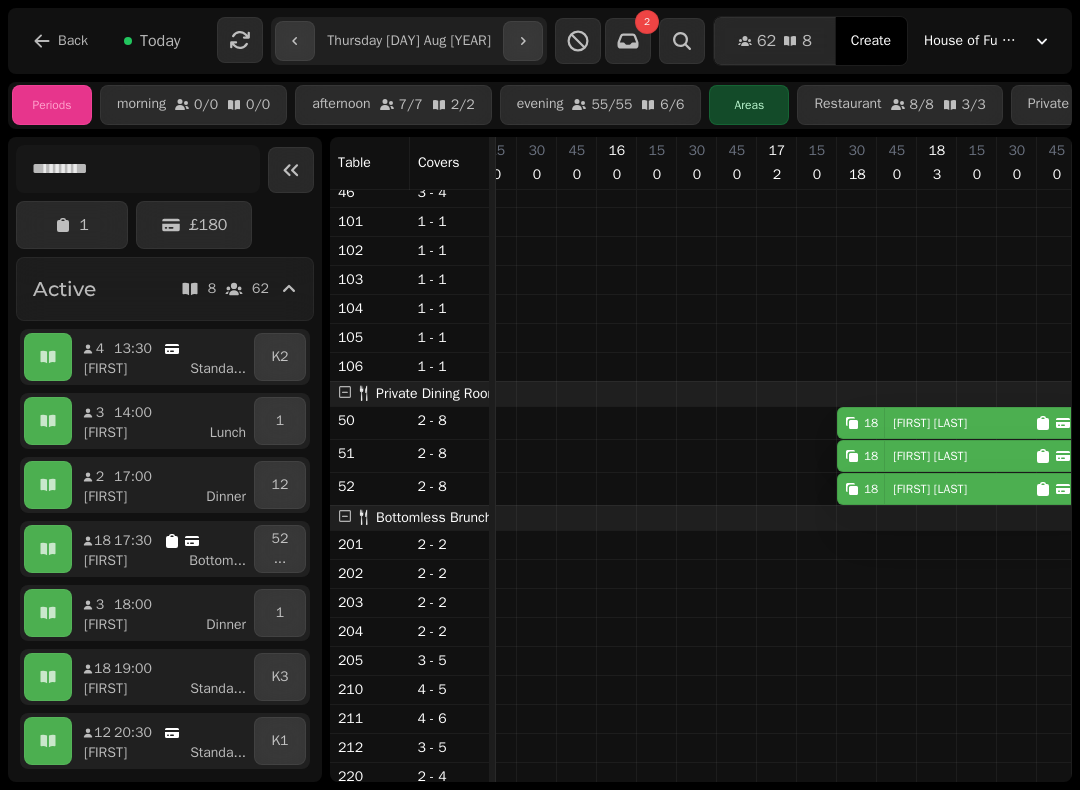 click 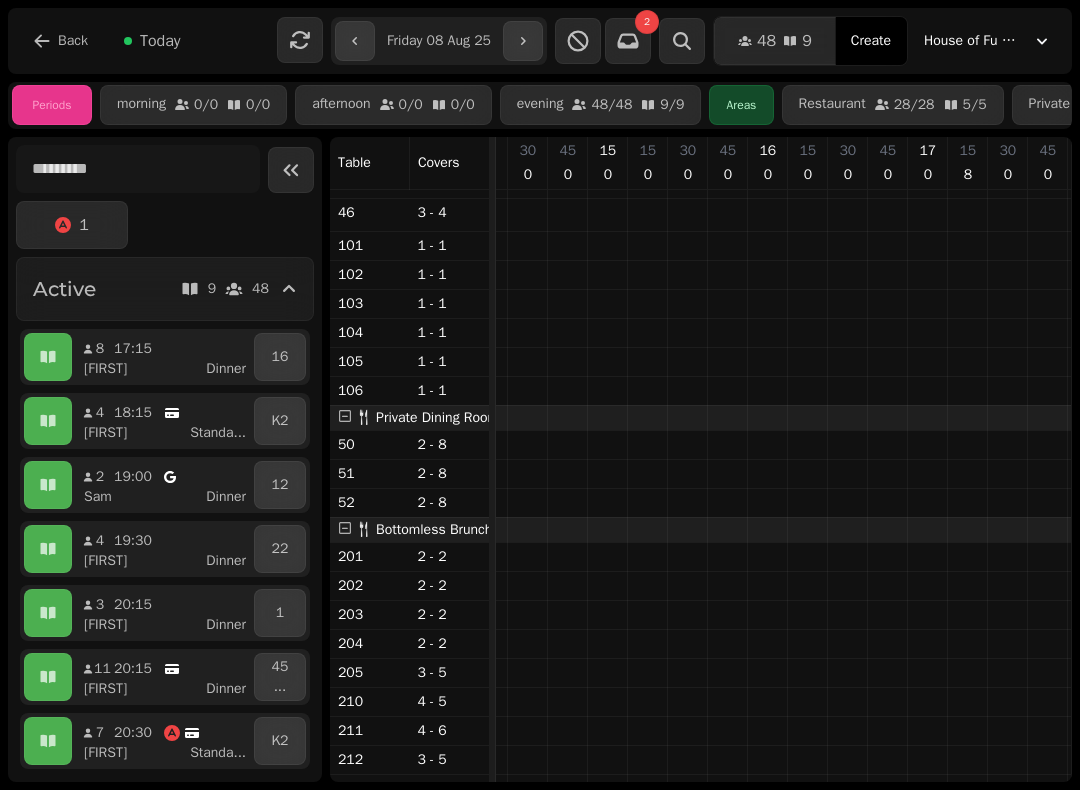 click at bounding box center [523, 41] 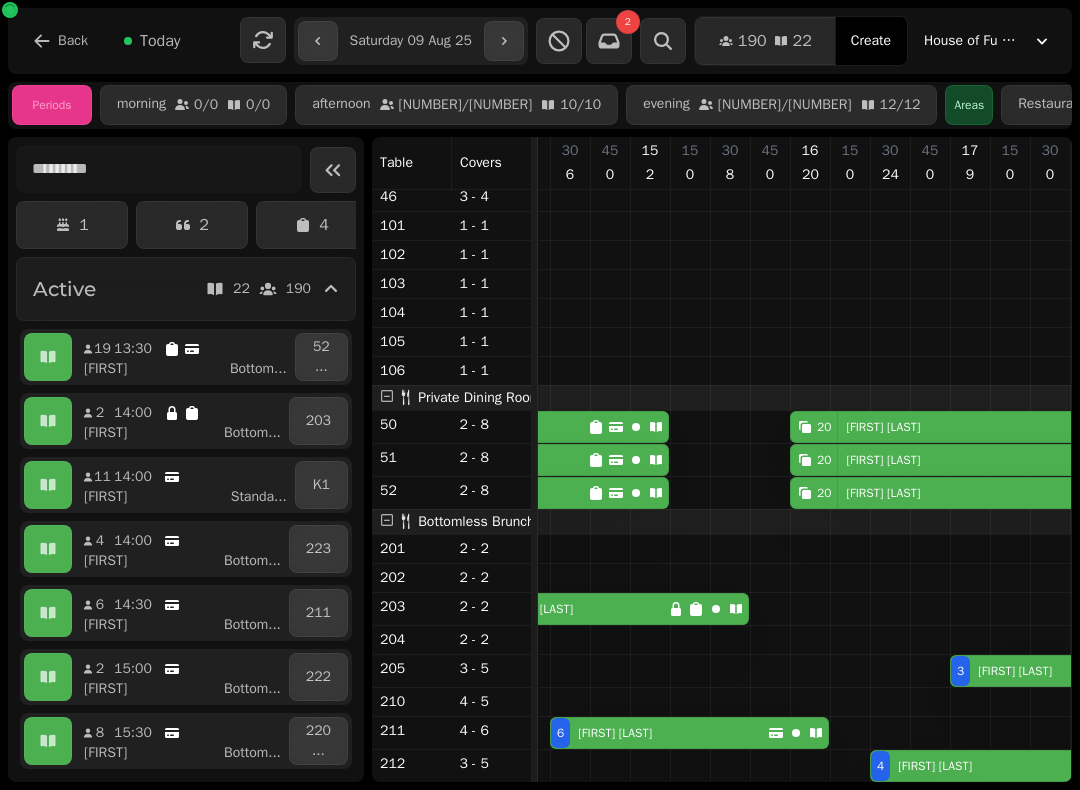 click on "**********" at bounding box center [540, 41] 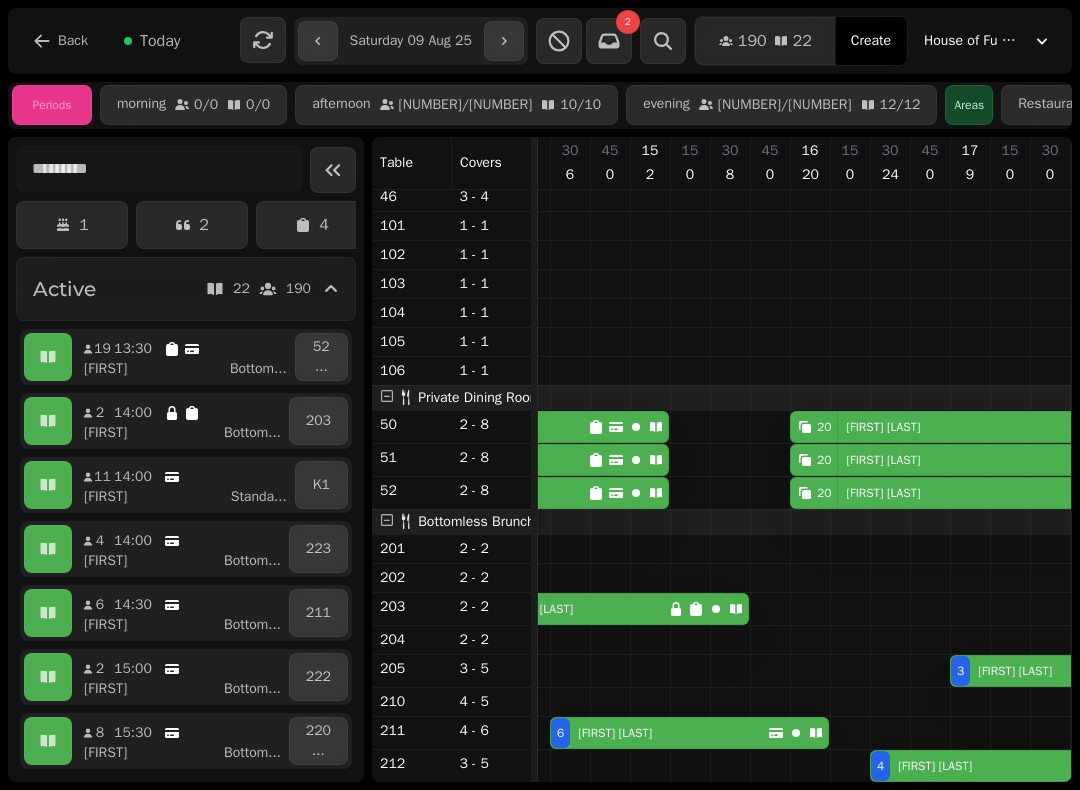click at bounding box center (504, 41) 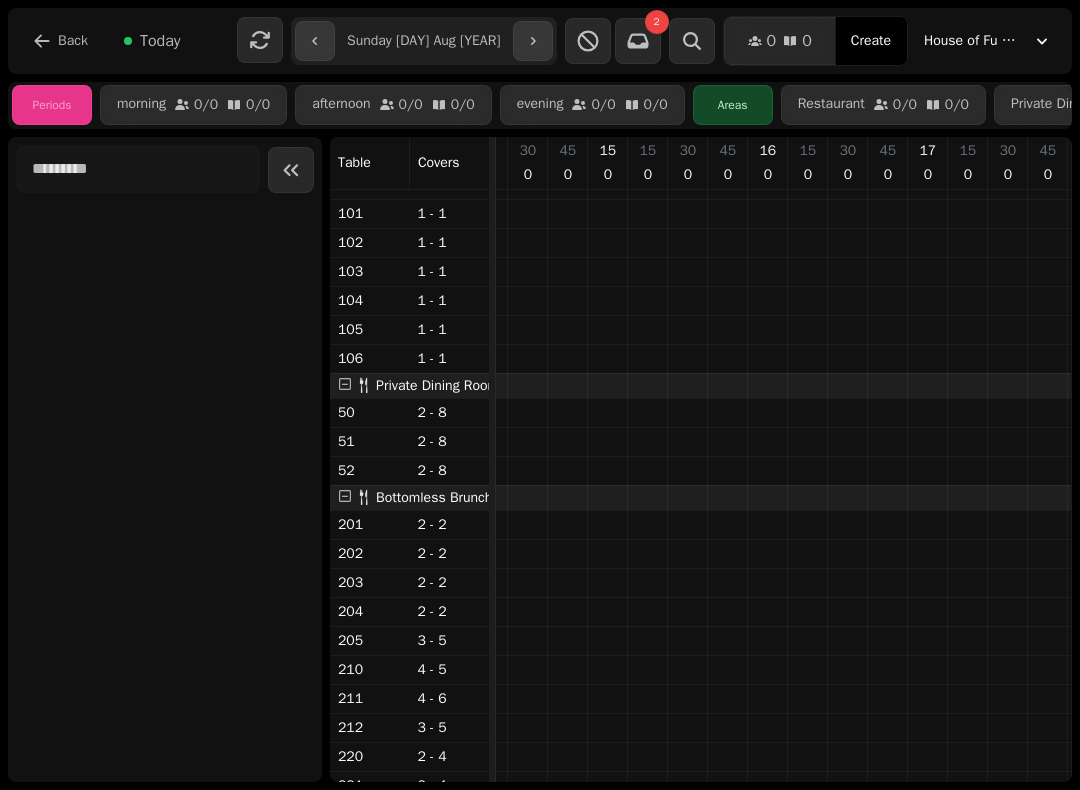 click at bounding box center (533, 41) 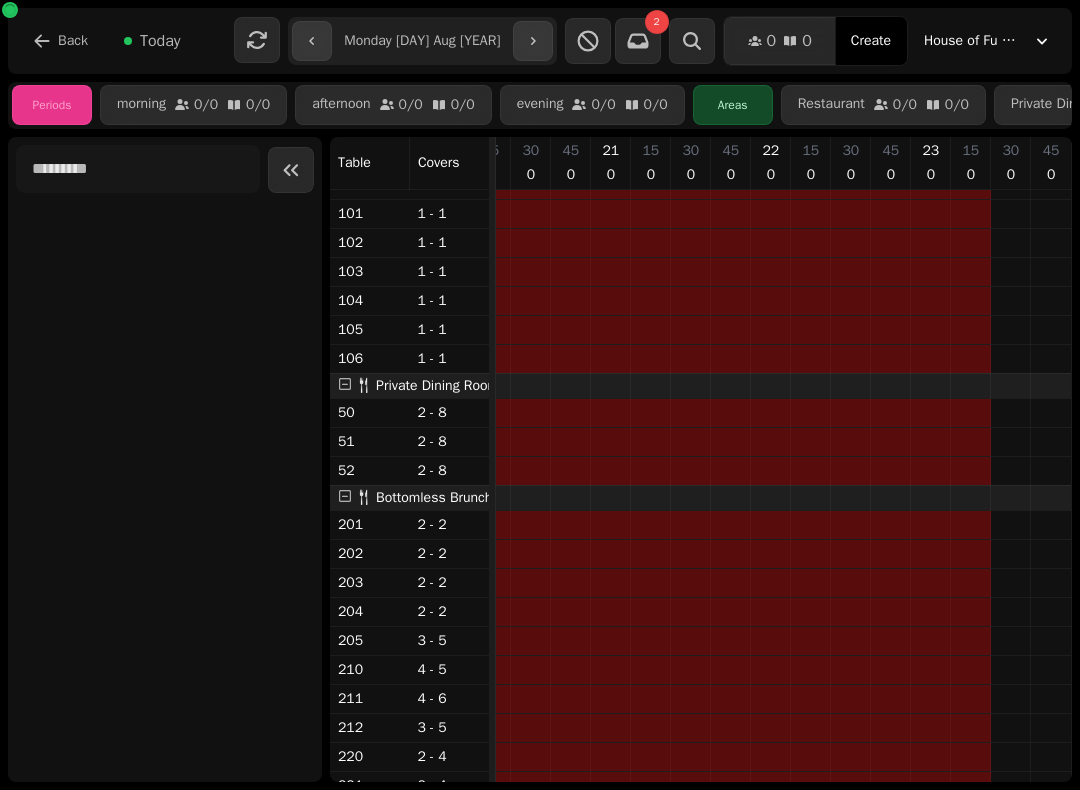 click at bounding box center (533, 41) 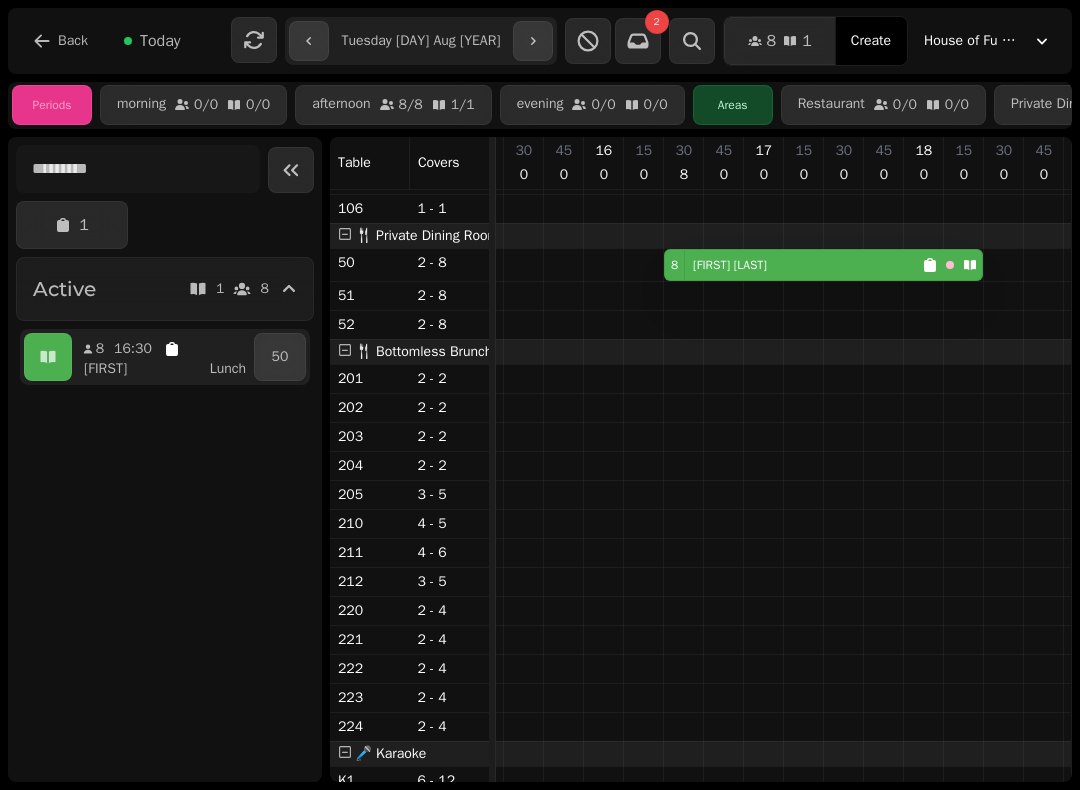 click at bounding box center [533, 41] 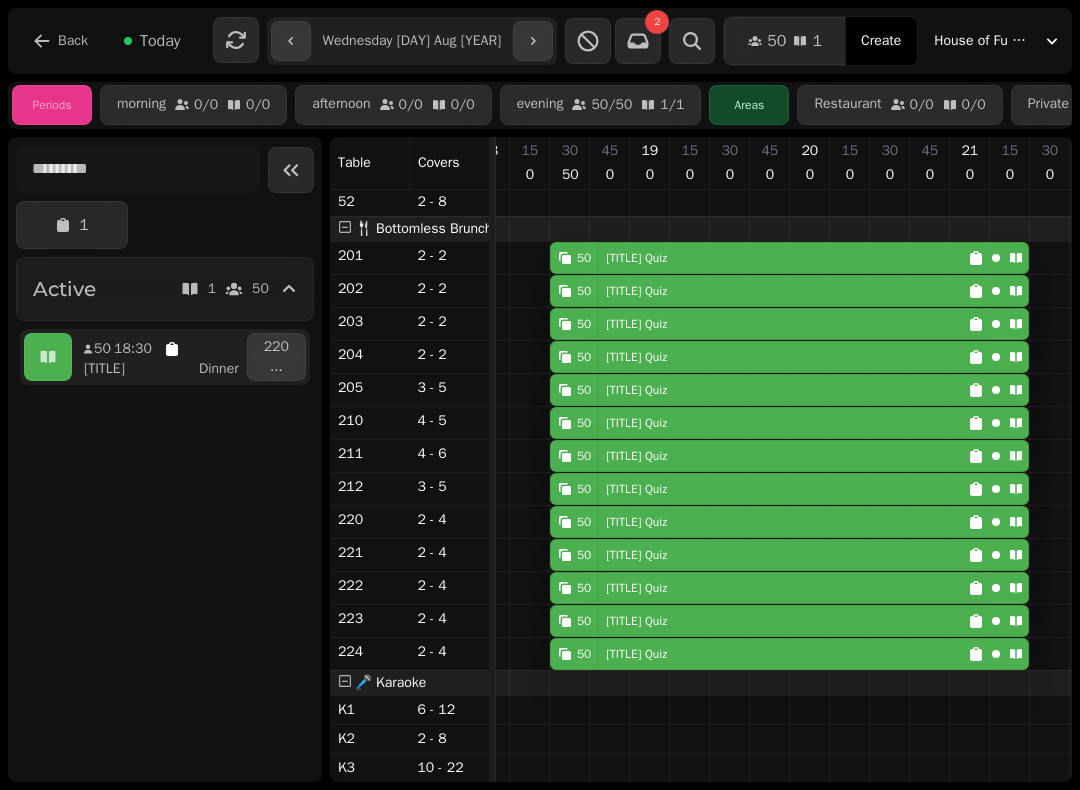 click at bounding box center [533, 41] 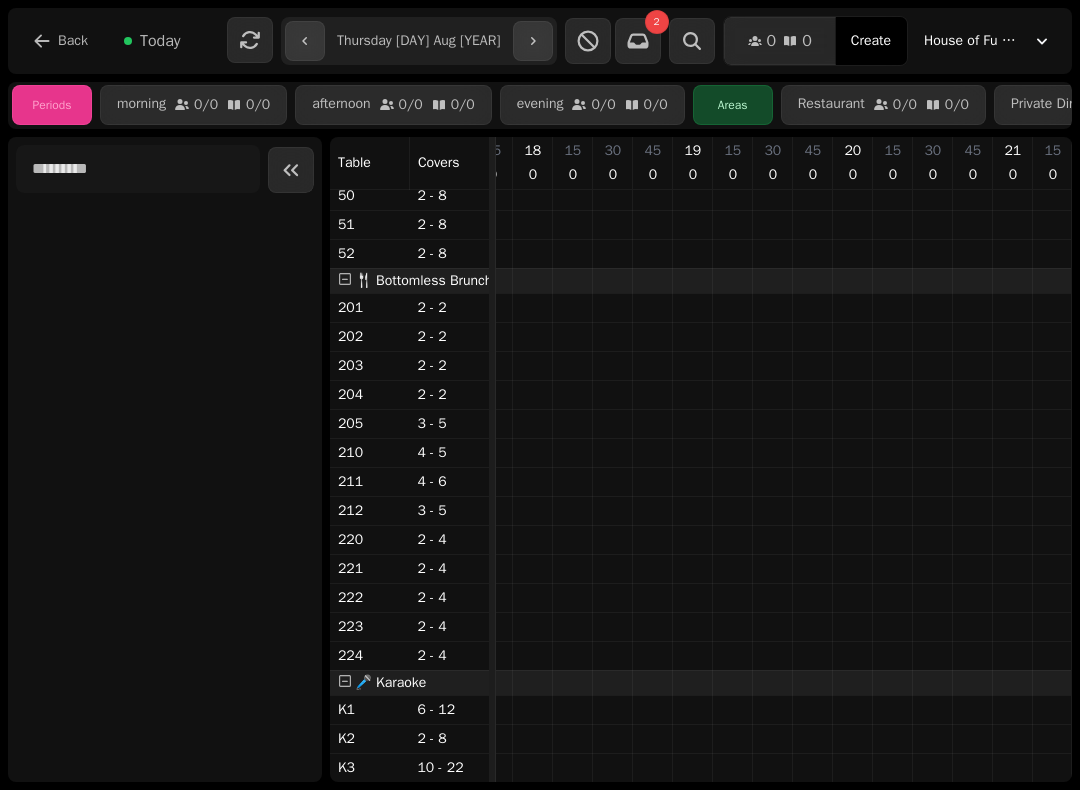 click 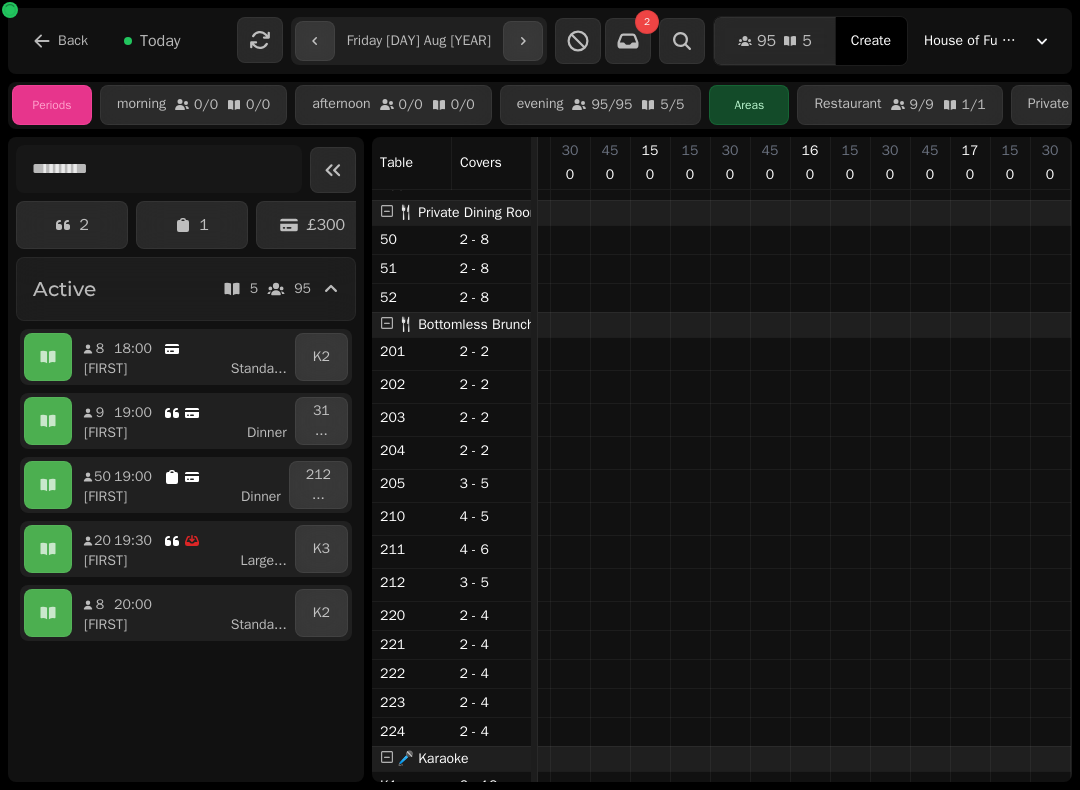 scroll, scrollTop: 1033, scrollLeft: 620, axis: both 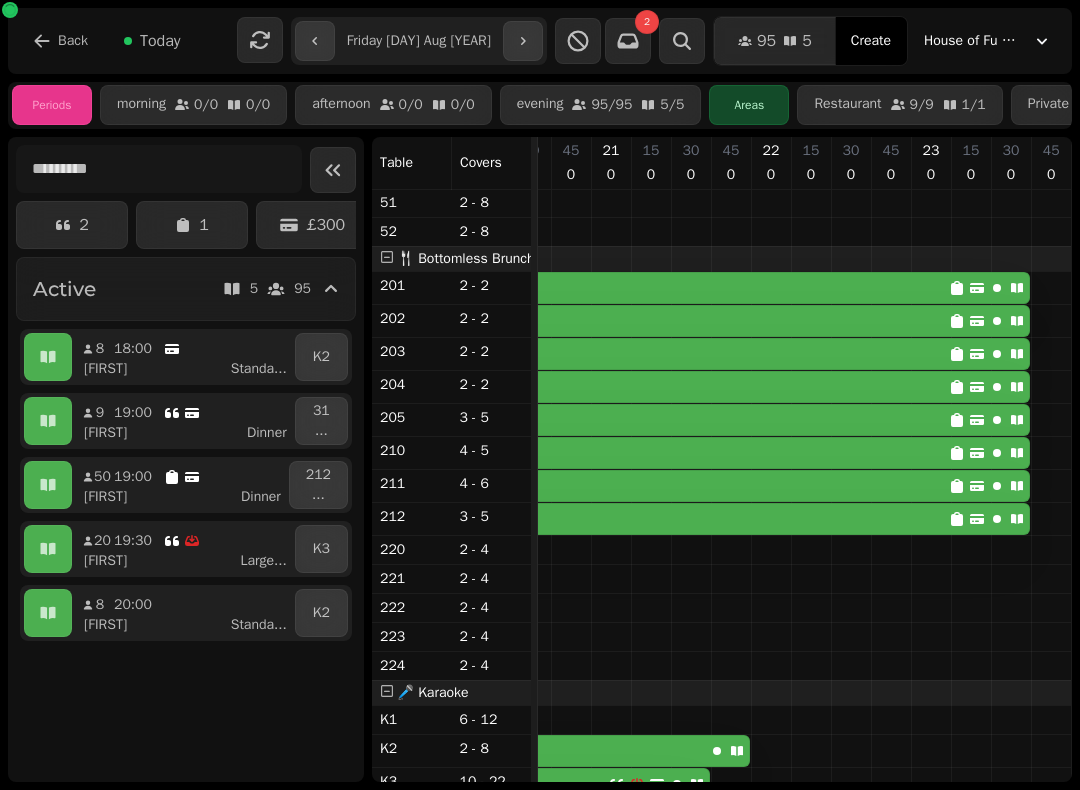 click on "**********" at bounding box center (419, 41) 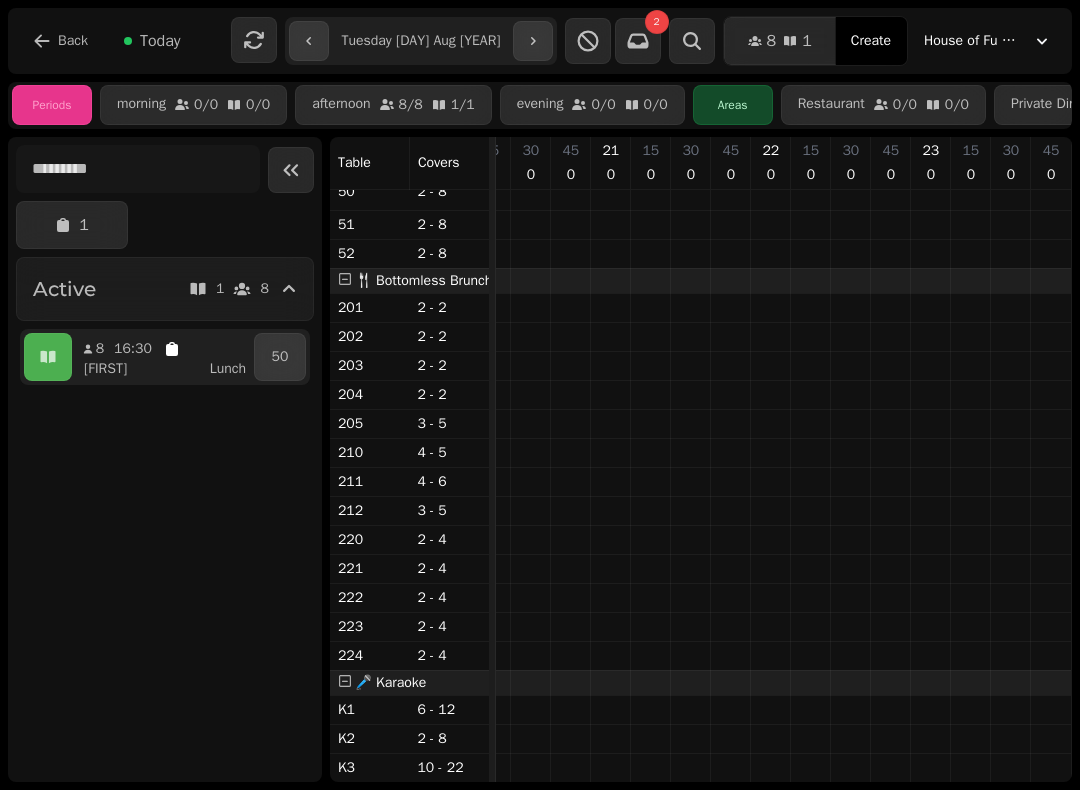 scroll, scrollTop: 0, scrollLeft: 468, axis: horizontal 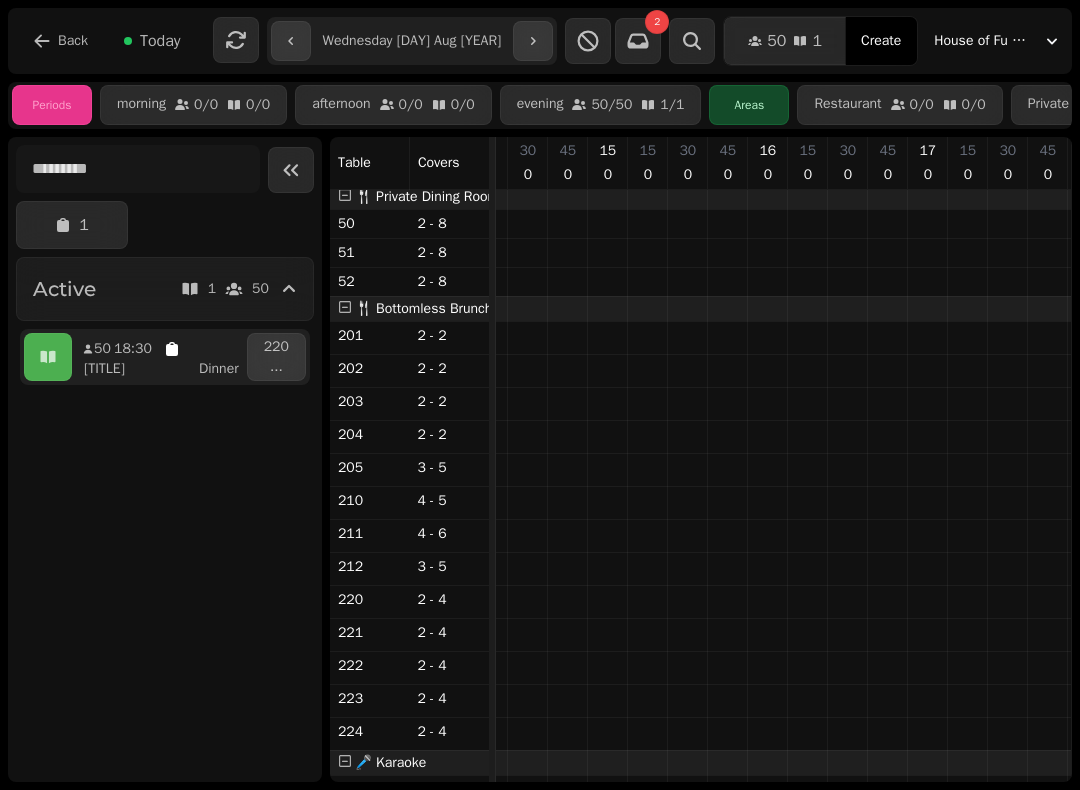 click at bounding box center [533, 41] 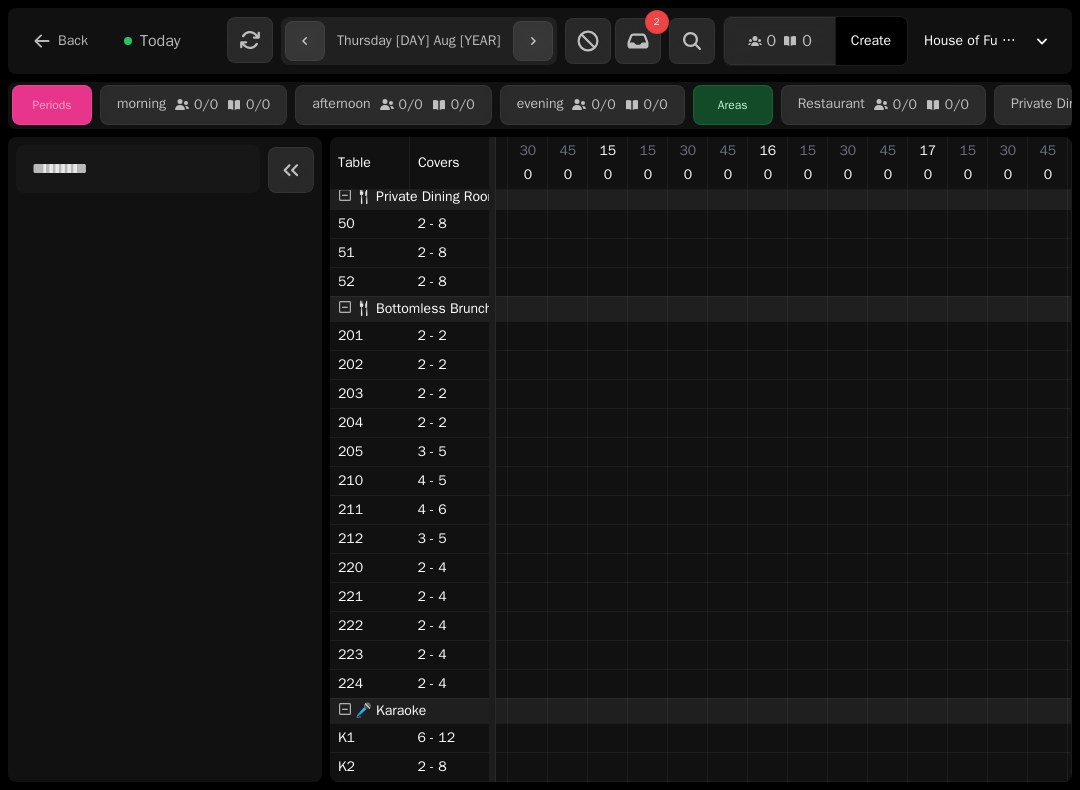 scroll, scrollTop: 582, scrollLeft: 645, axis: both 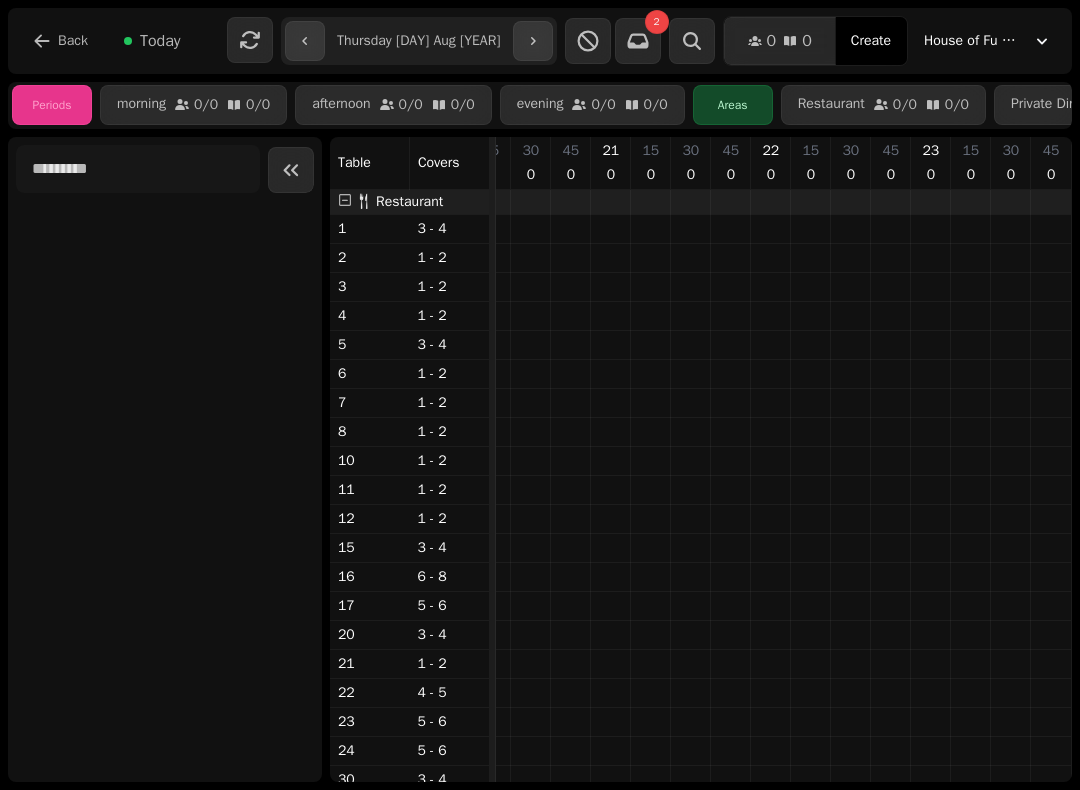 click at bounding box center (533, 41) 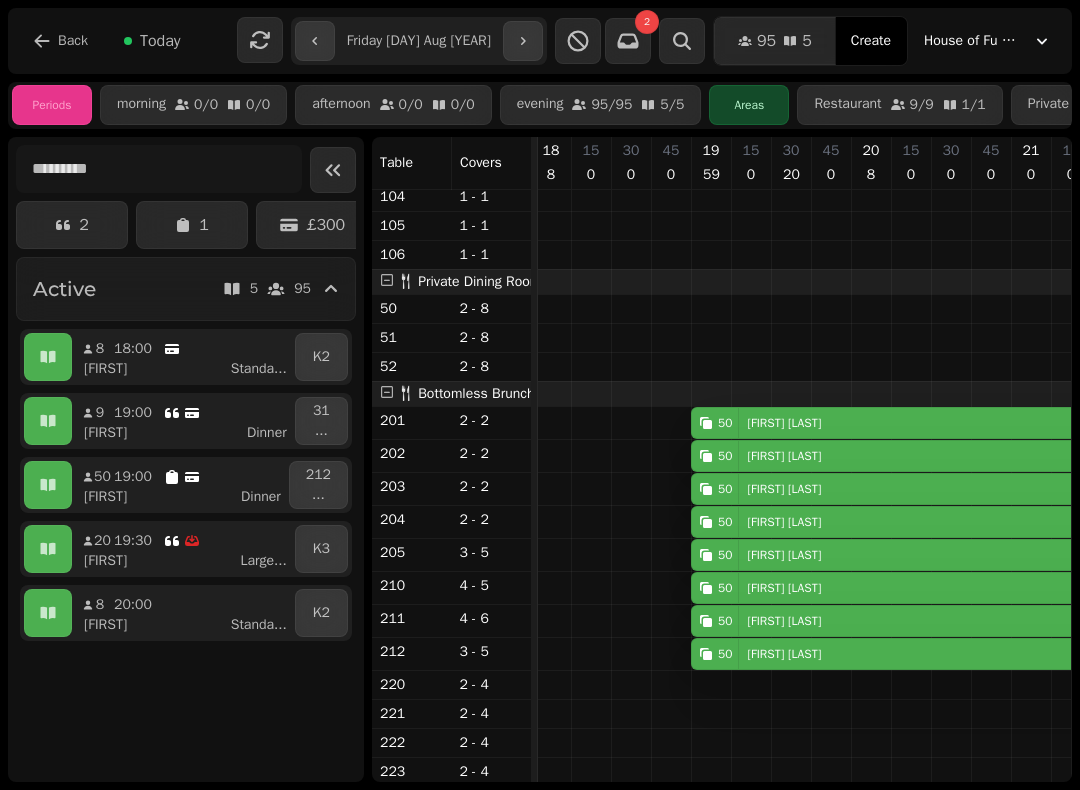 click on "[NUMBER] [FIRST] [LAST]" at bounding box center (1030, 423) 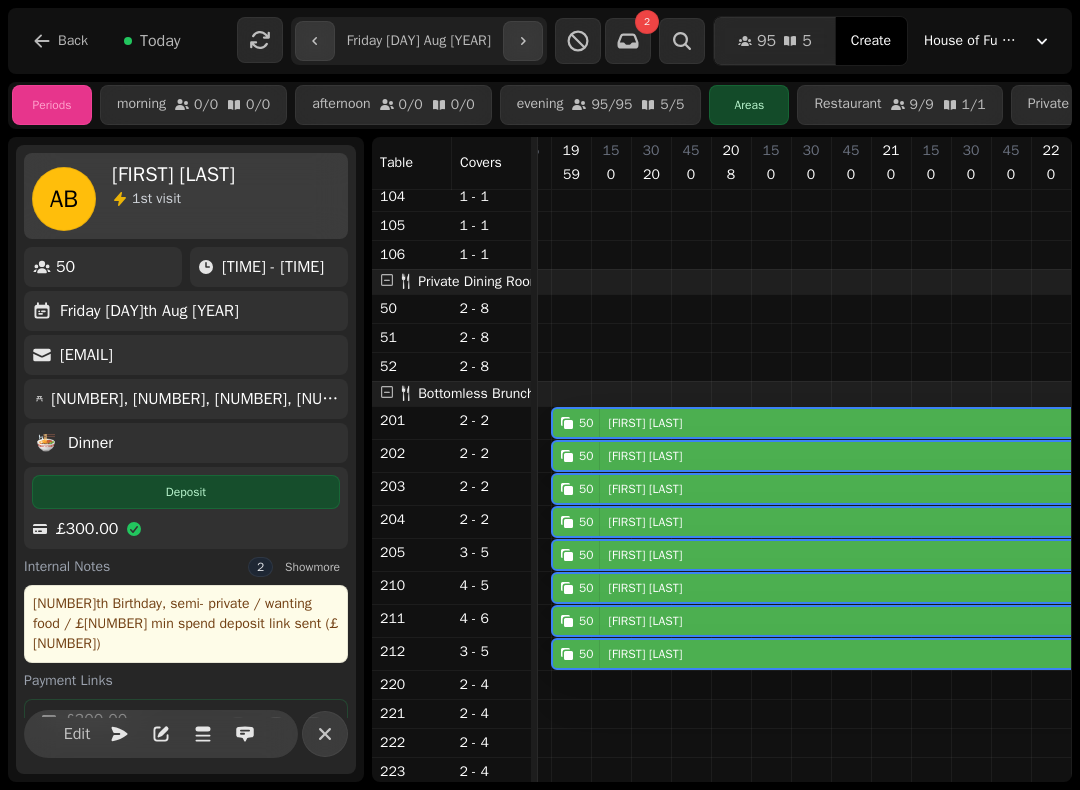 click at bounding box center (523, 41) 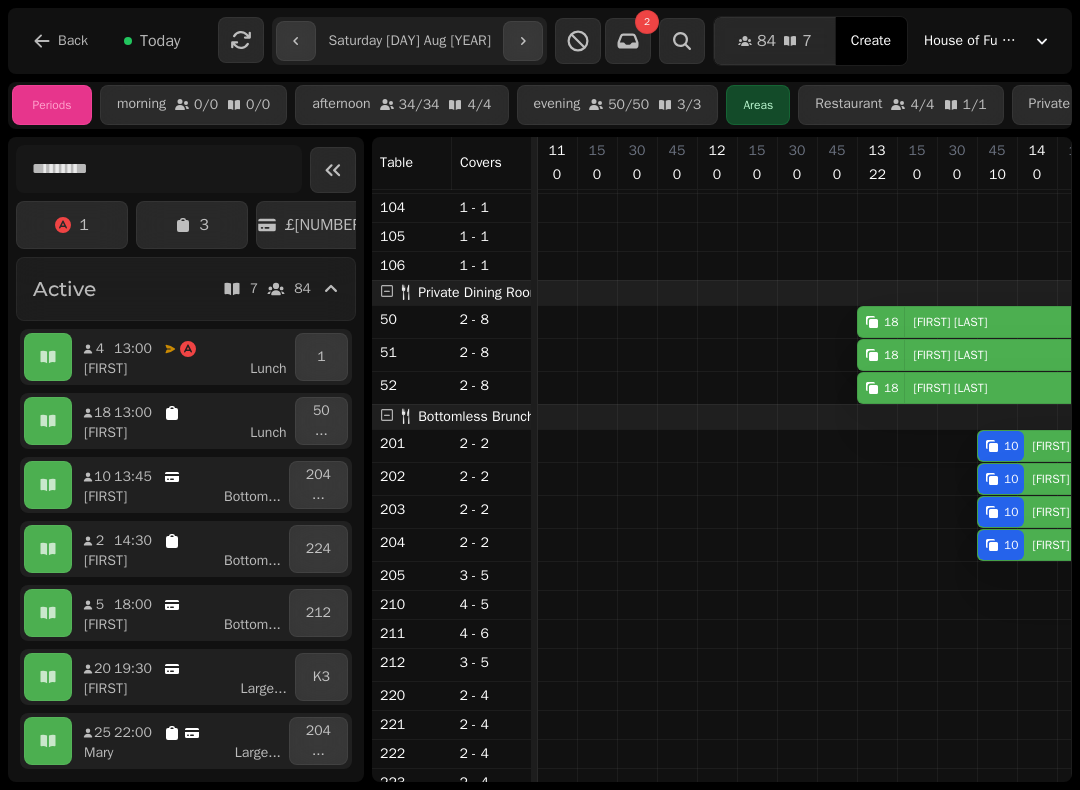 click 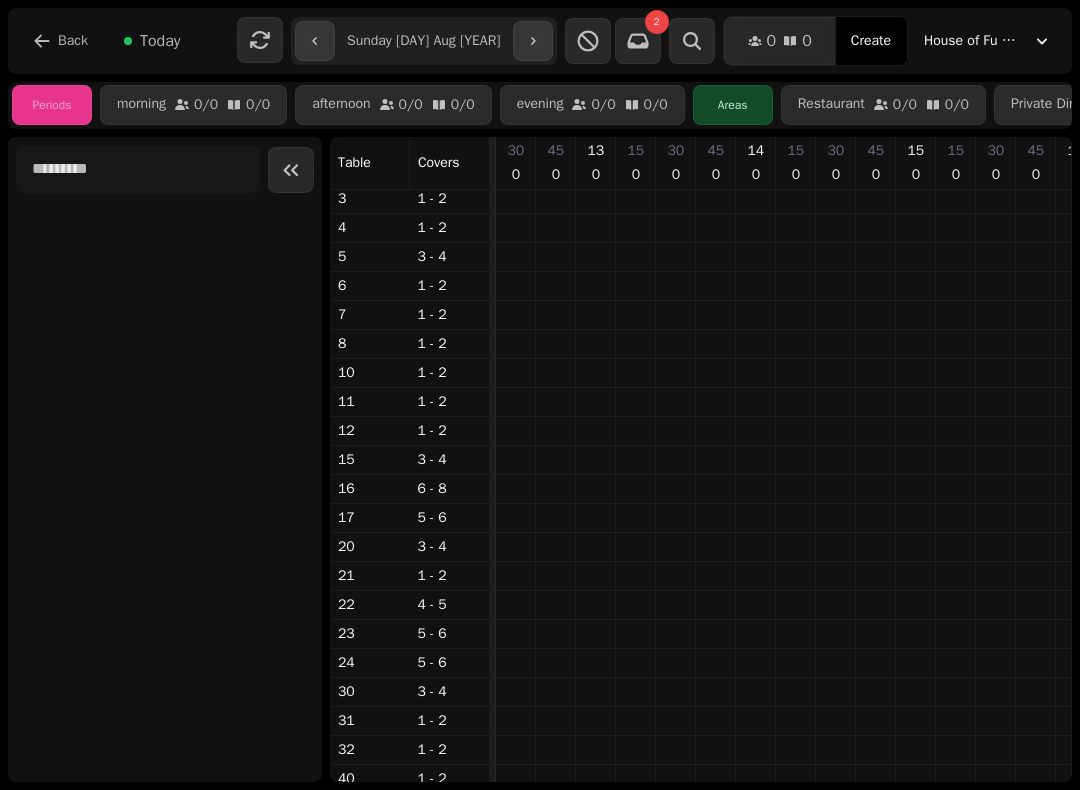 click on "**********" at bounding box center (424, 41) 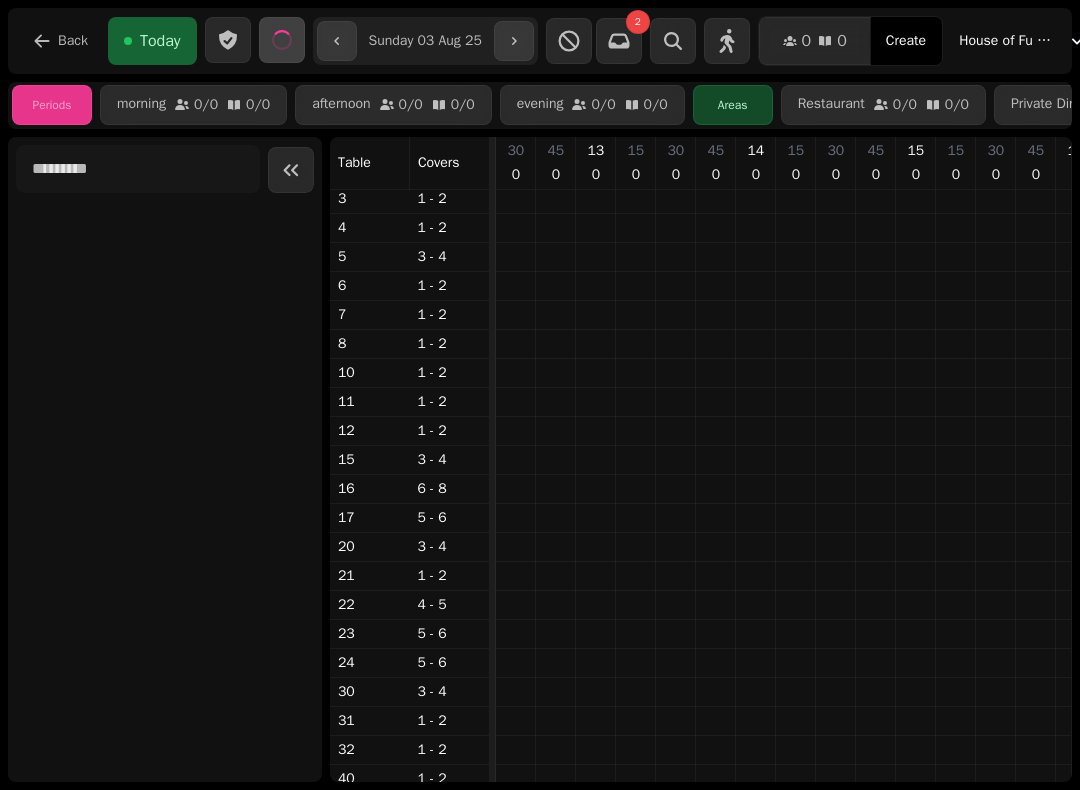scroll, scrollTop: 0, scrollLeft: 2308, axis: horizontal 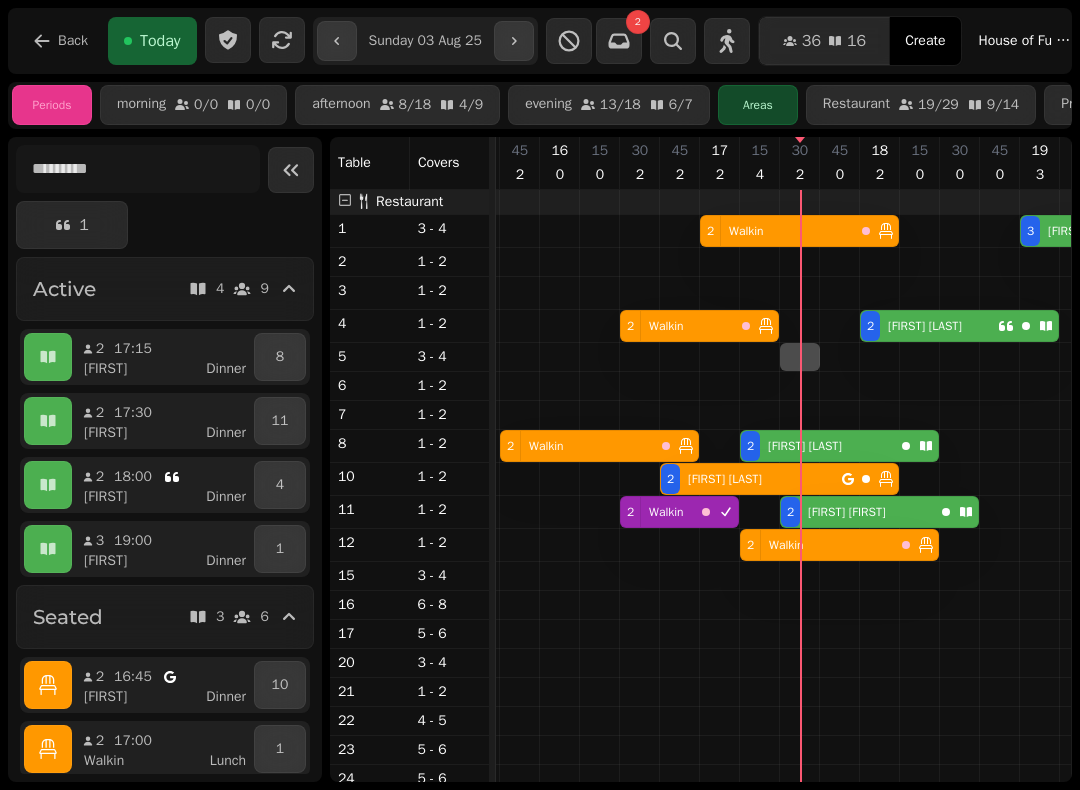 select on "*" 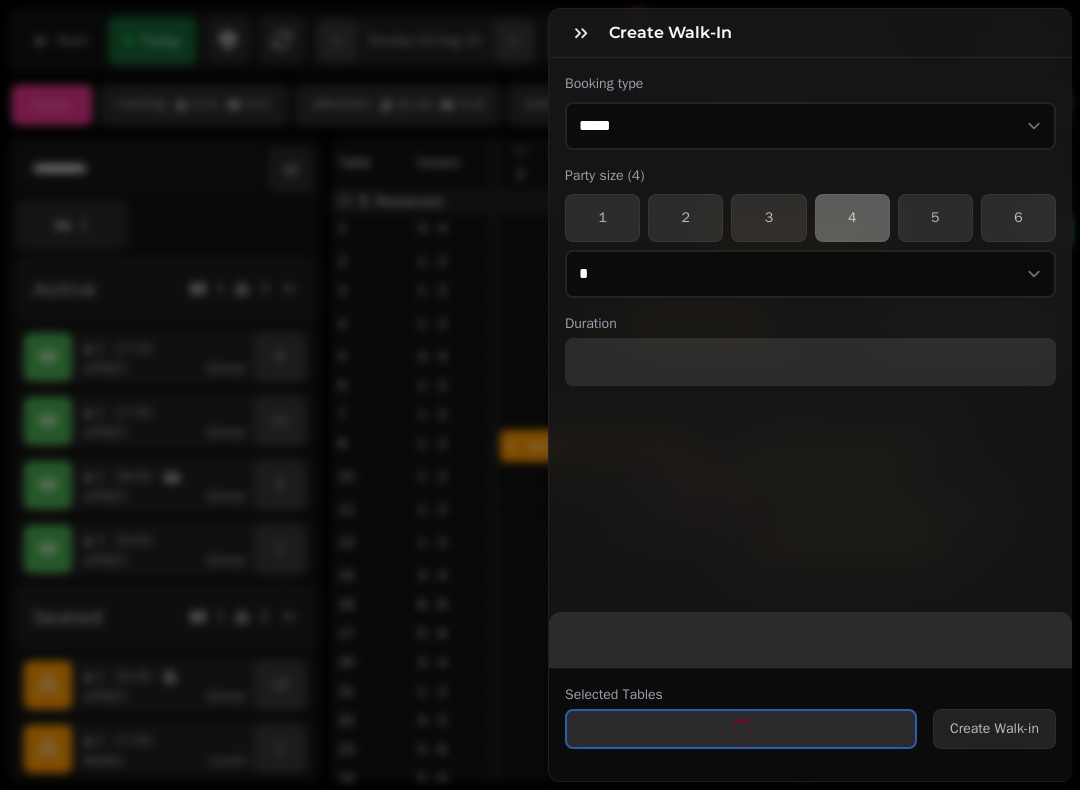 select on "****" 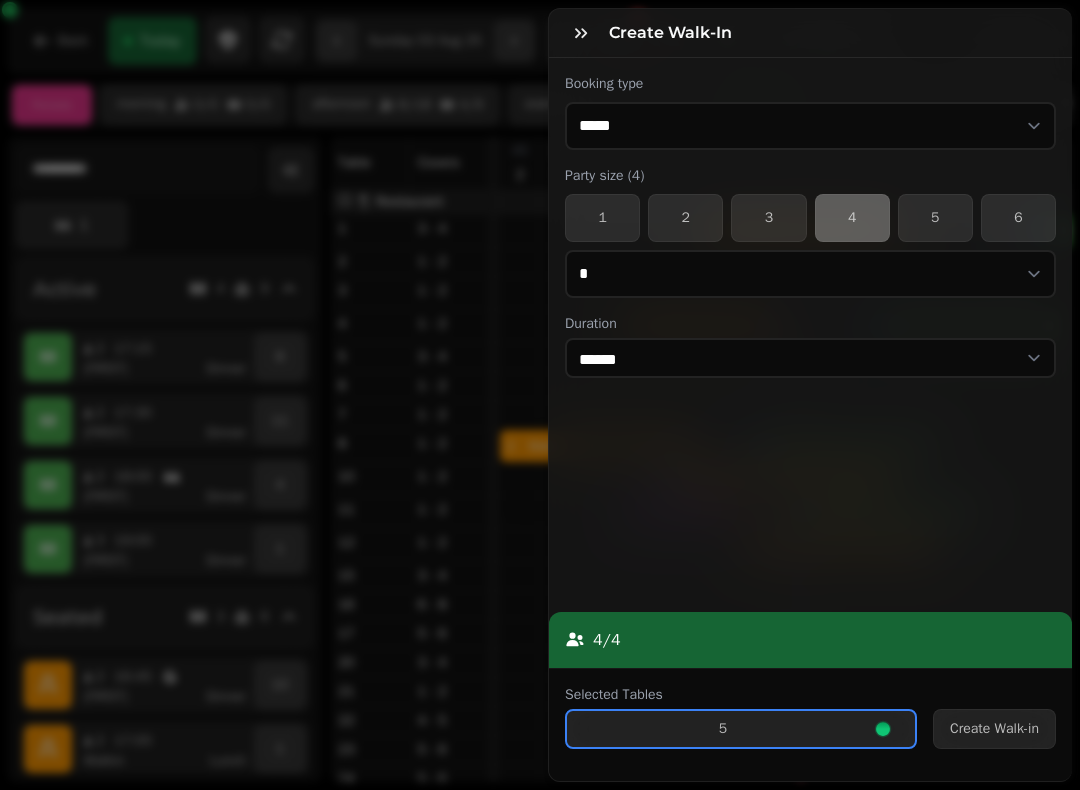 click on "3" at bounding box center (768, 218) 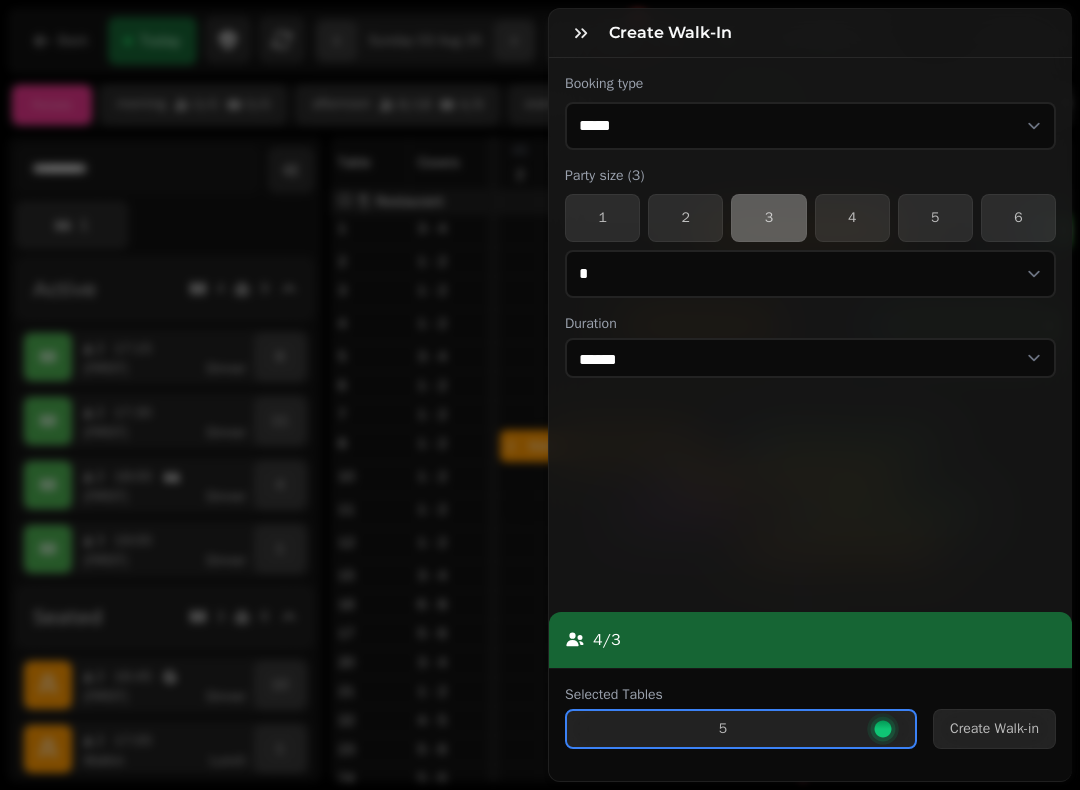 click on "Create Walk-in" at bounding box center (994, 729) 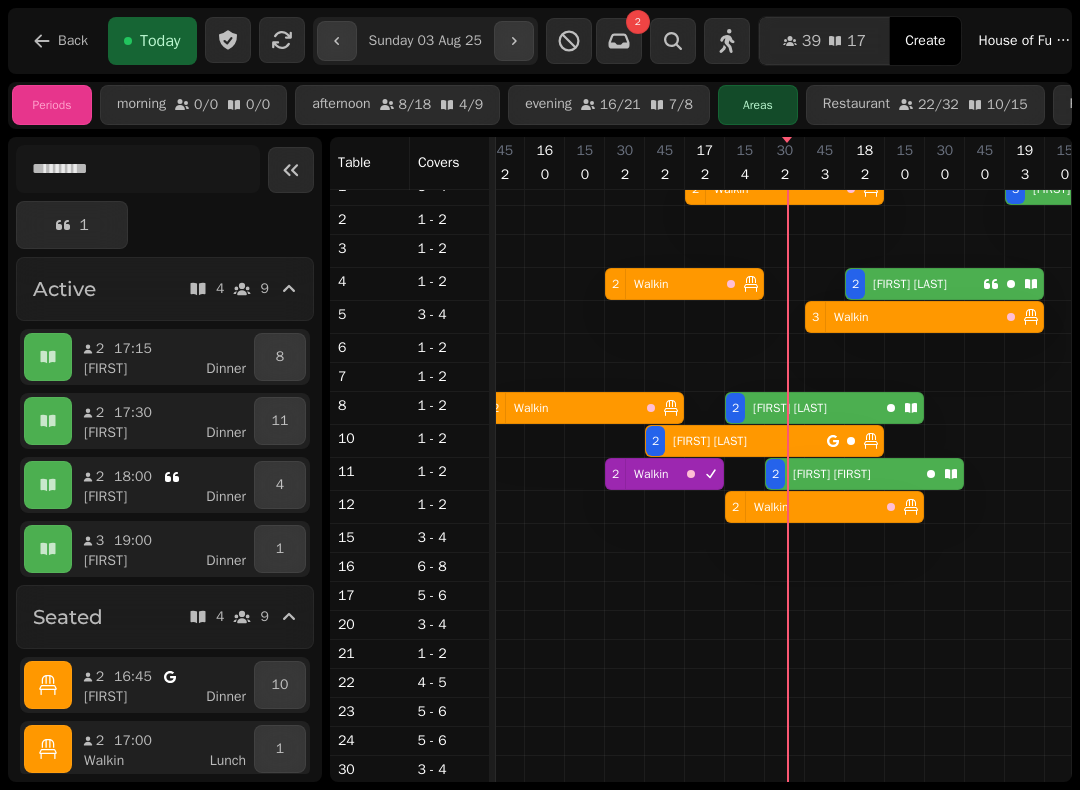 click at bounding box center [891, 408] 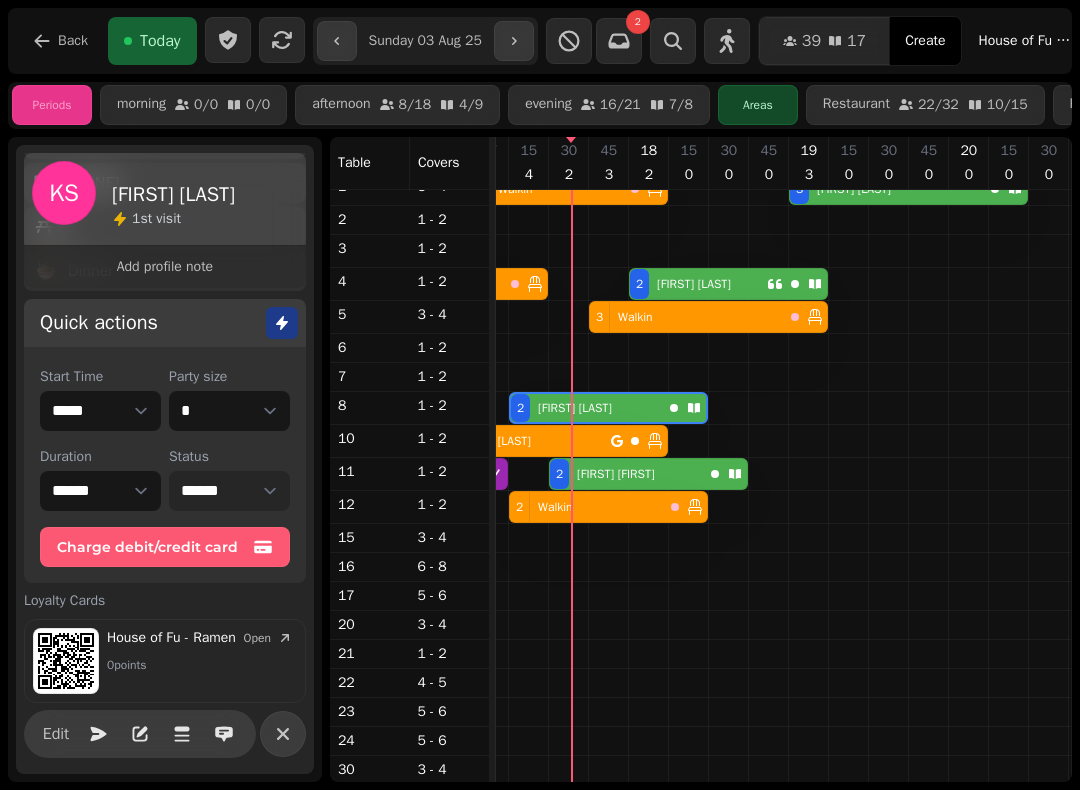 click on "**********" at bounding box center (229, 491) 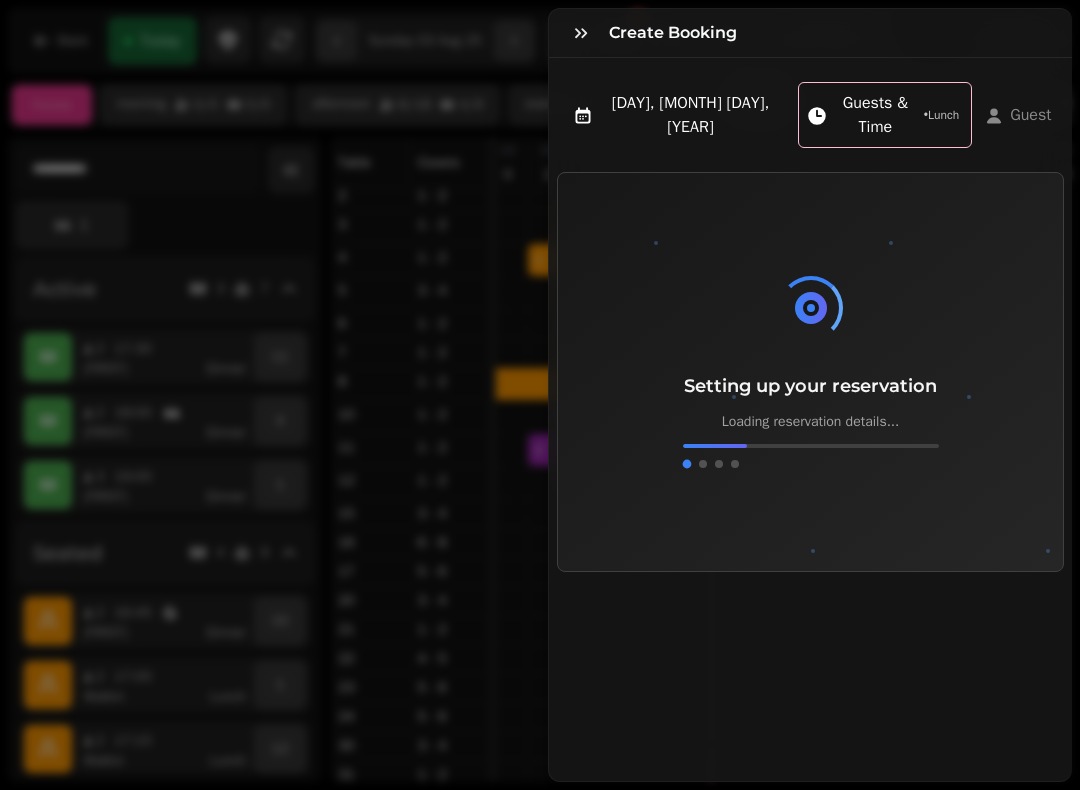click at bounding box center [581, 33] 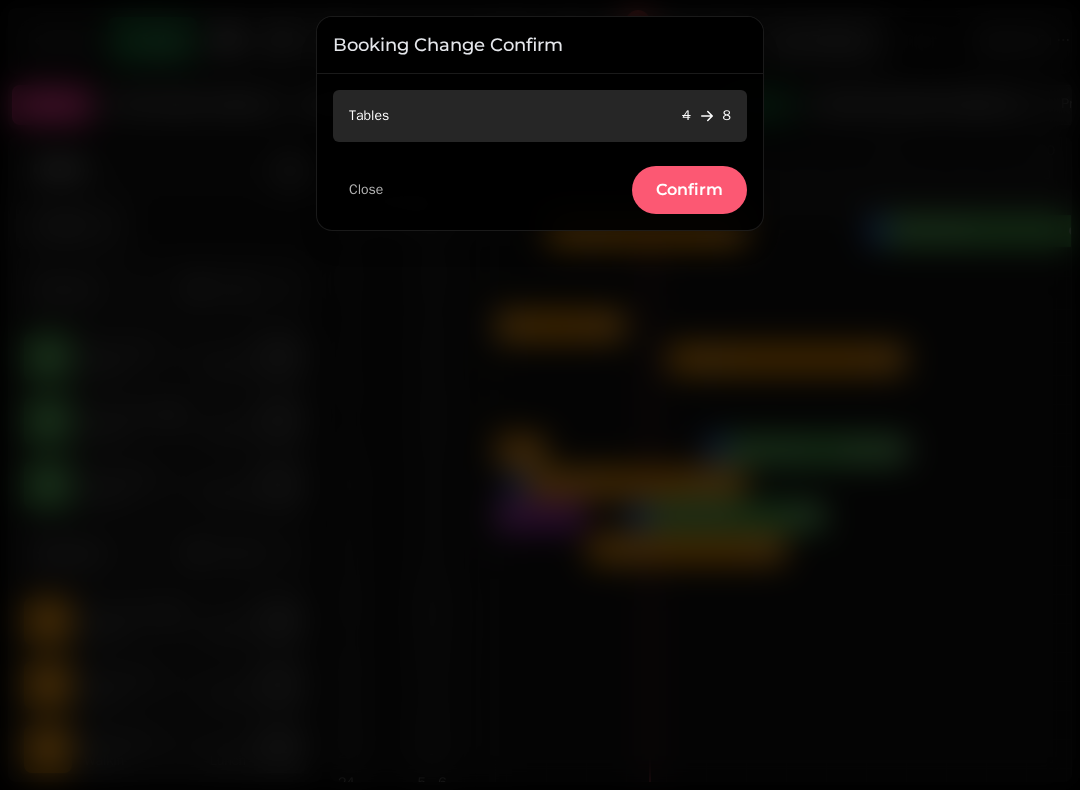 click on "Confirm" at bounding box center [689, 190] 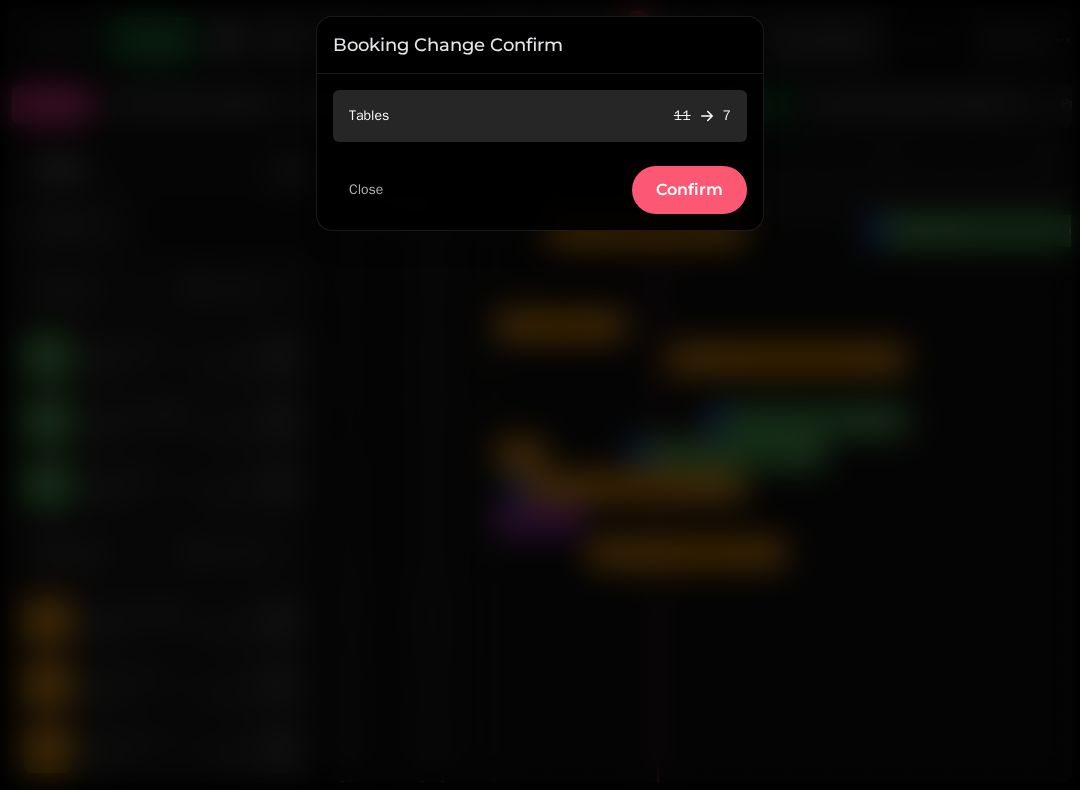 click on "Confirm" at bounding box center [689, 190] 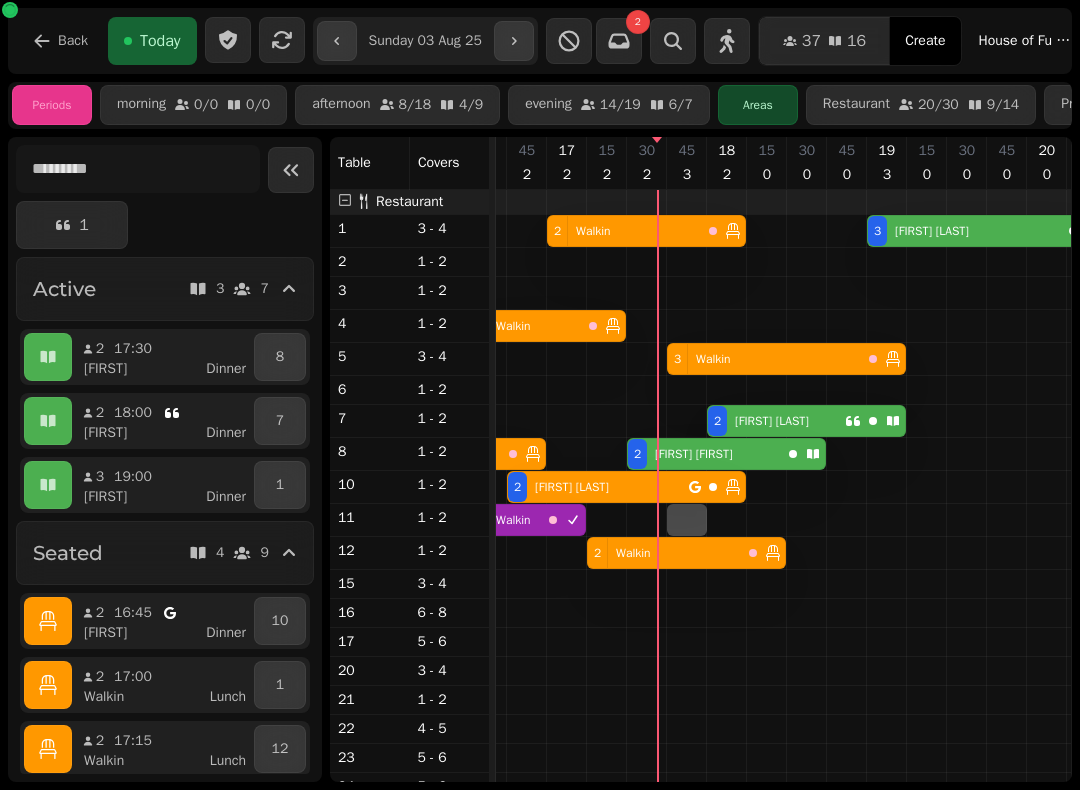 select on "*" 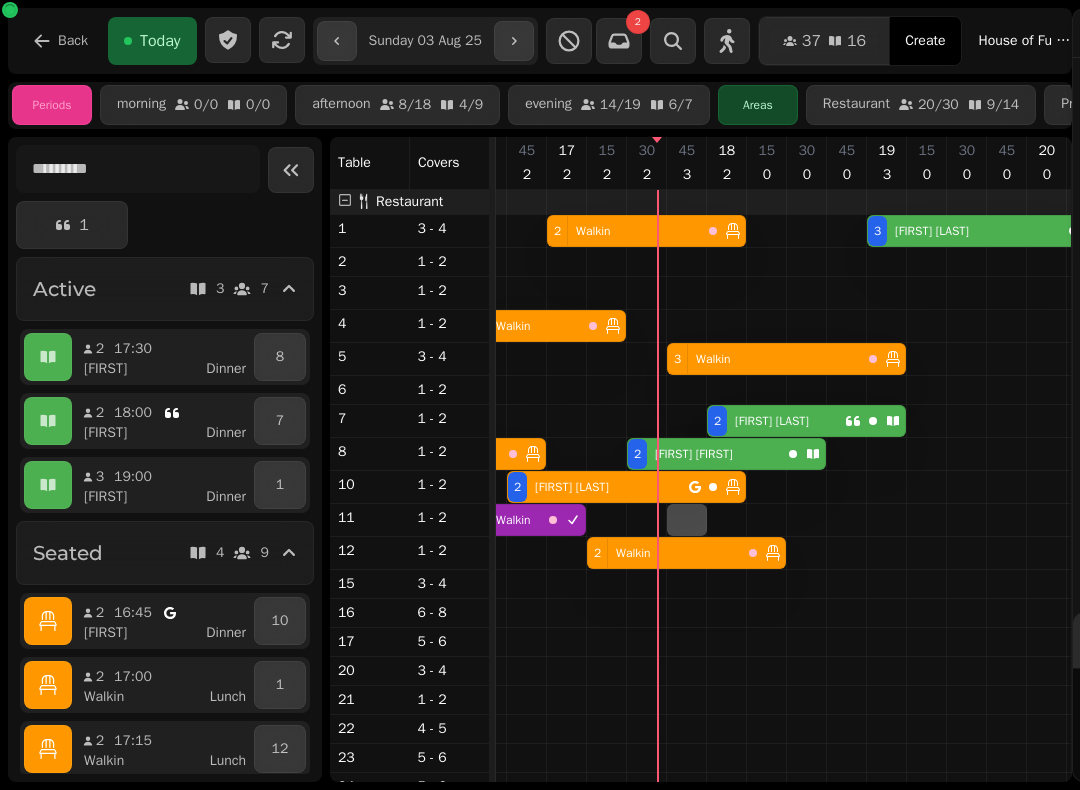 select on "****" 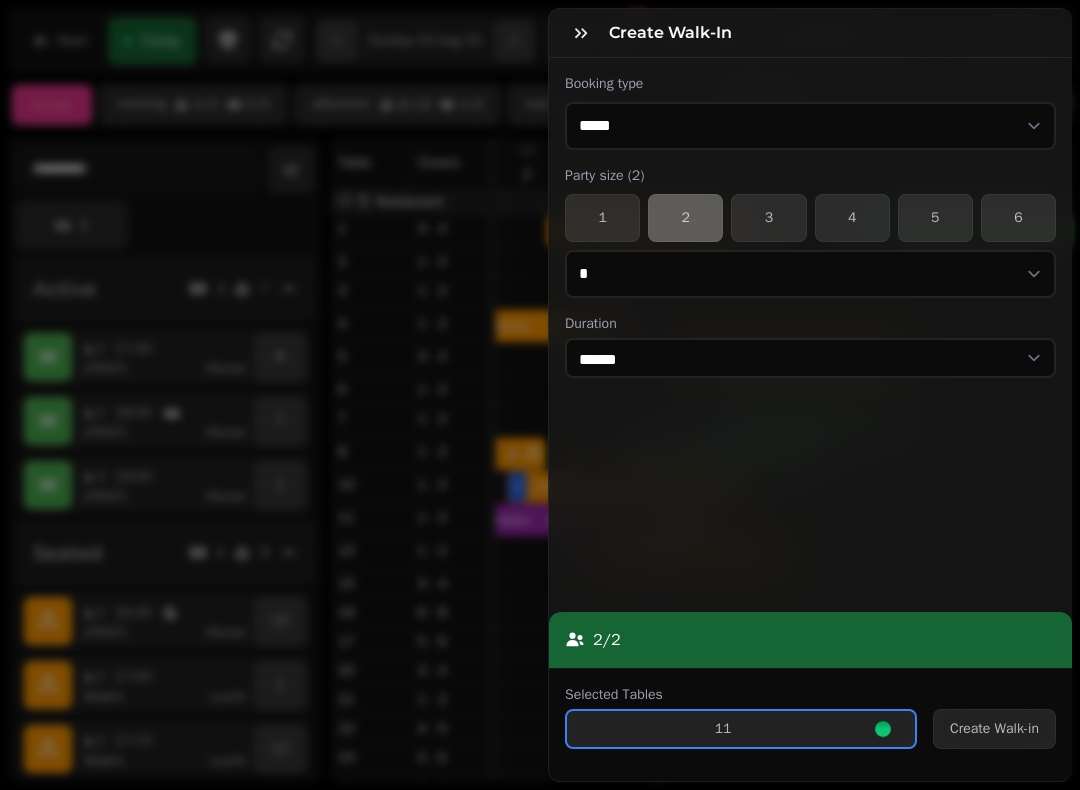 click on "Create Walk-in" at bounding box center [994, 729] 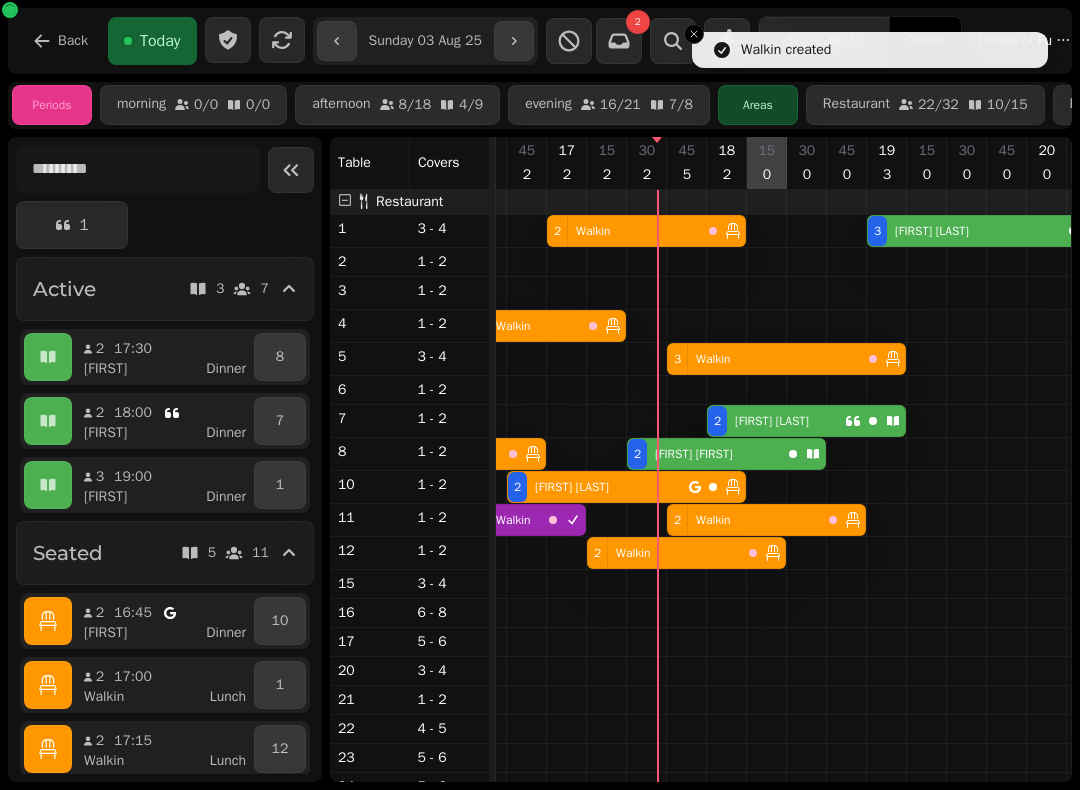 click at bounding box center [767, 1042] 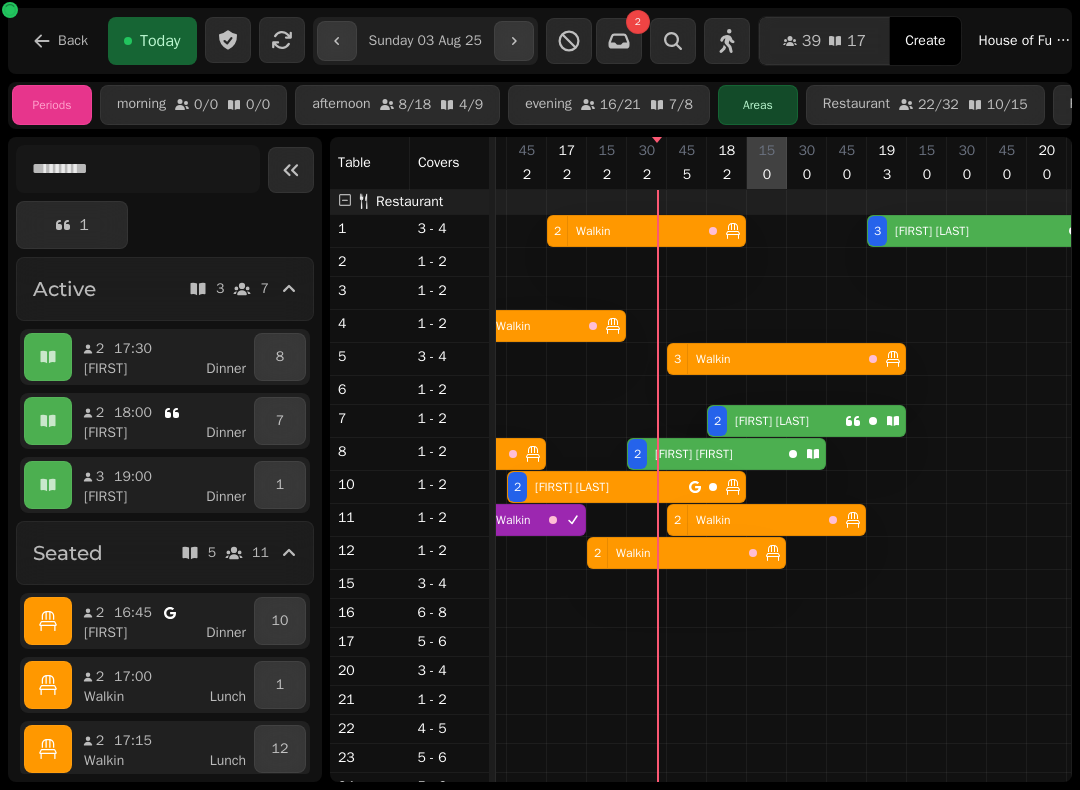 click on "[FIRST] [LAST]" at bounding box center [689, 454] 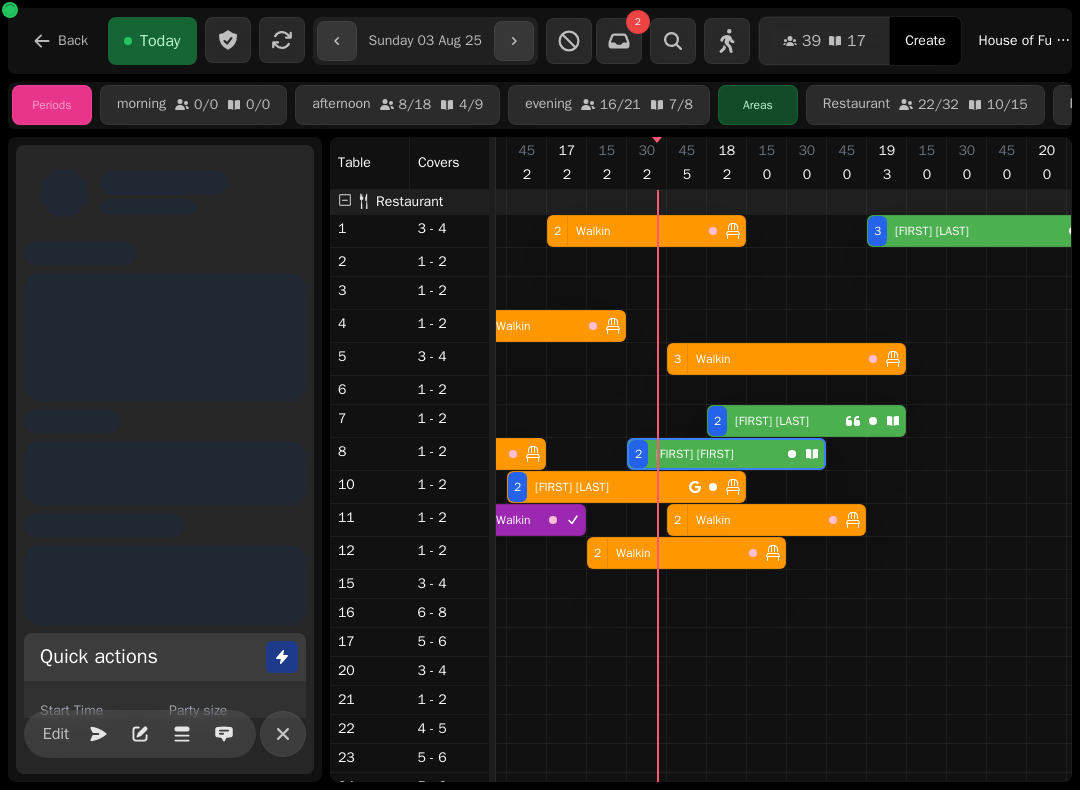 scroll, scrollTop: 0, scrollLeft: 2787, axis: horizontal 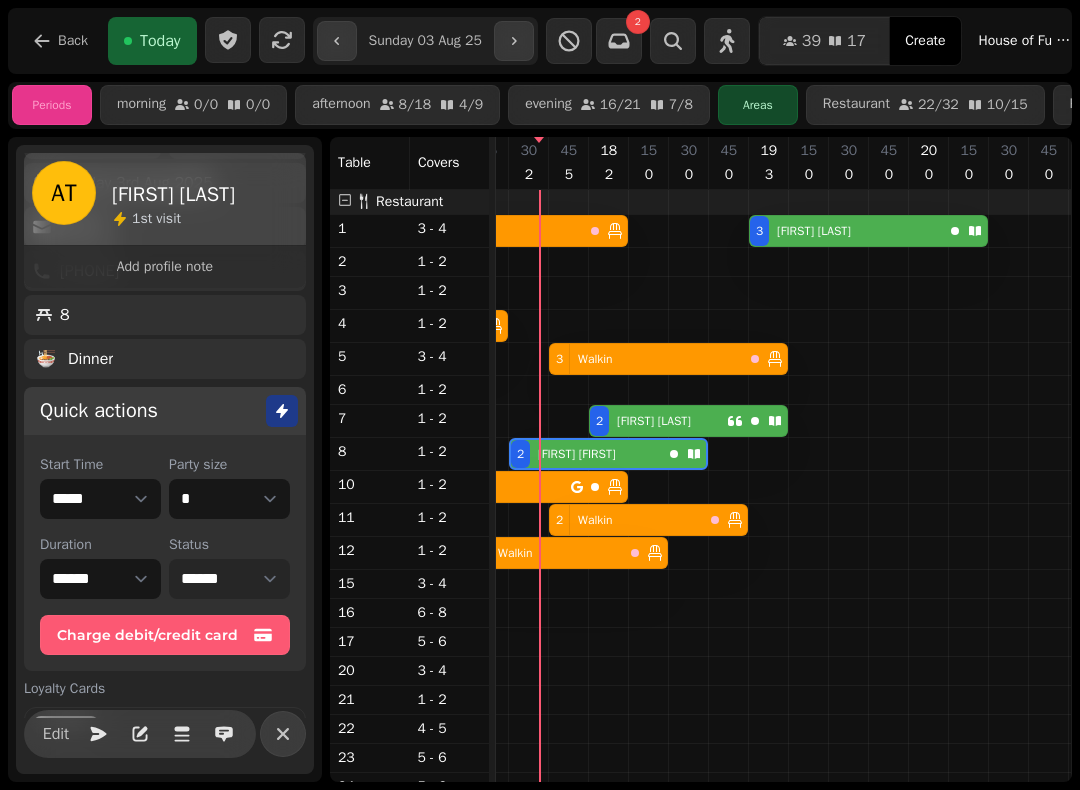 click on "**********" at bounding box center (229, 579) 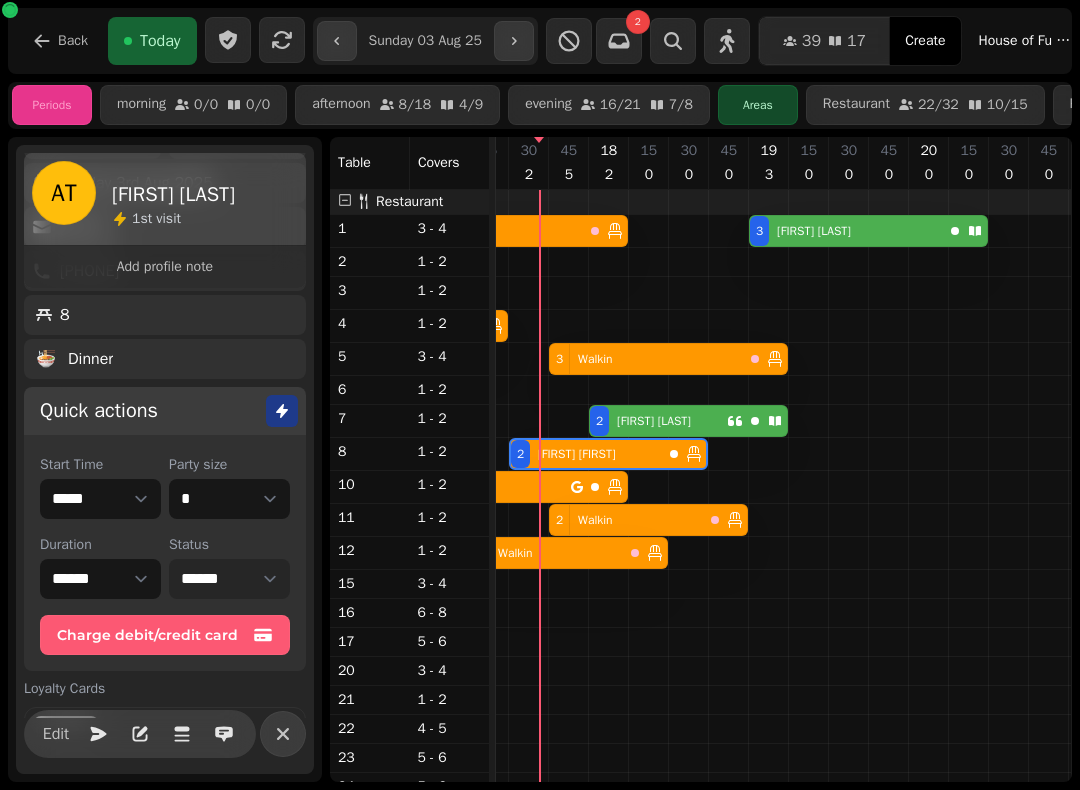 scroll, scrollTop: 0, scrollLeft: 2710, axis: horizontal 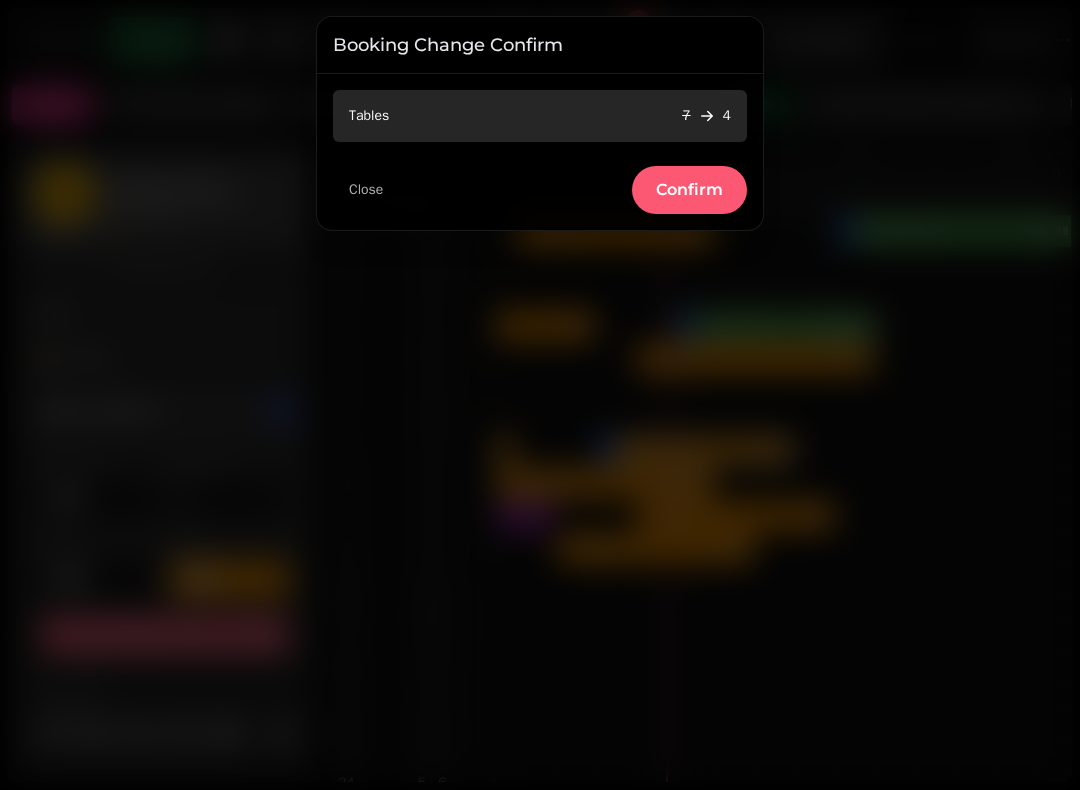 click on "Confirm" at bounding box center (689, 190) 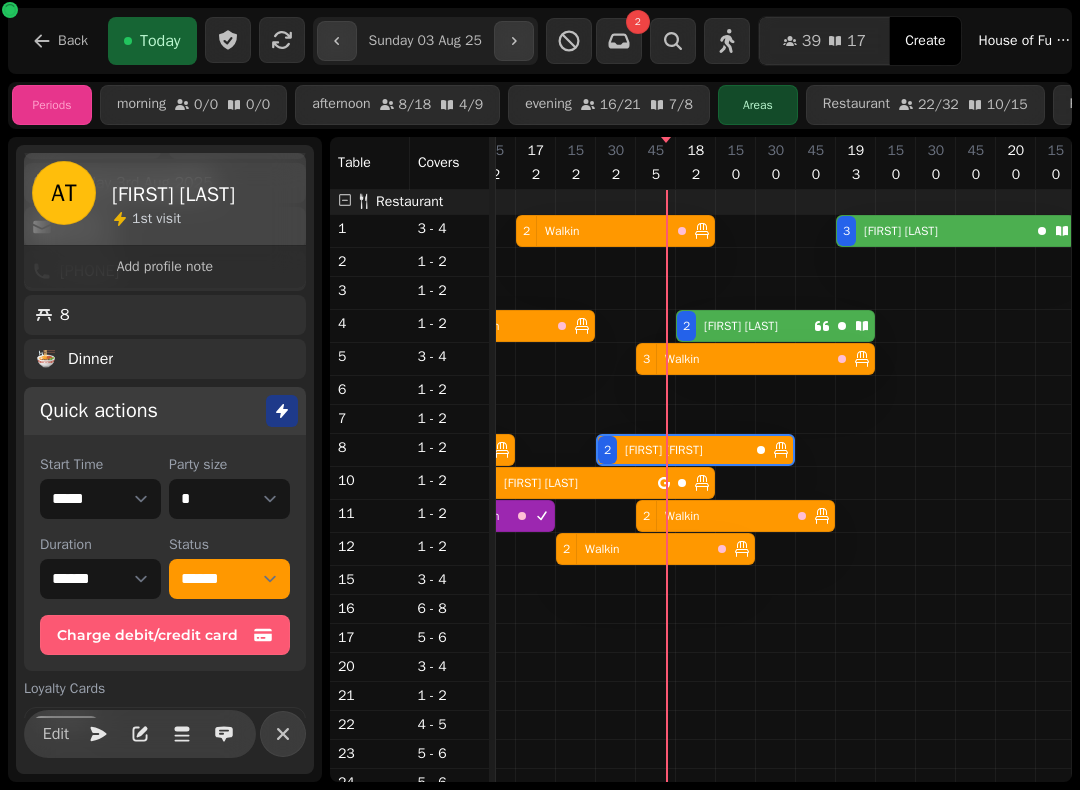 click on "[FIRST] [LAST]" at bounding box center (741, 326) 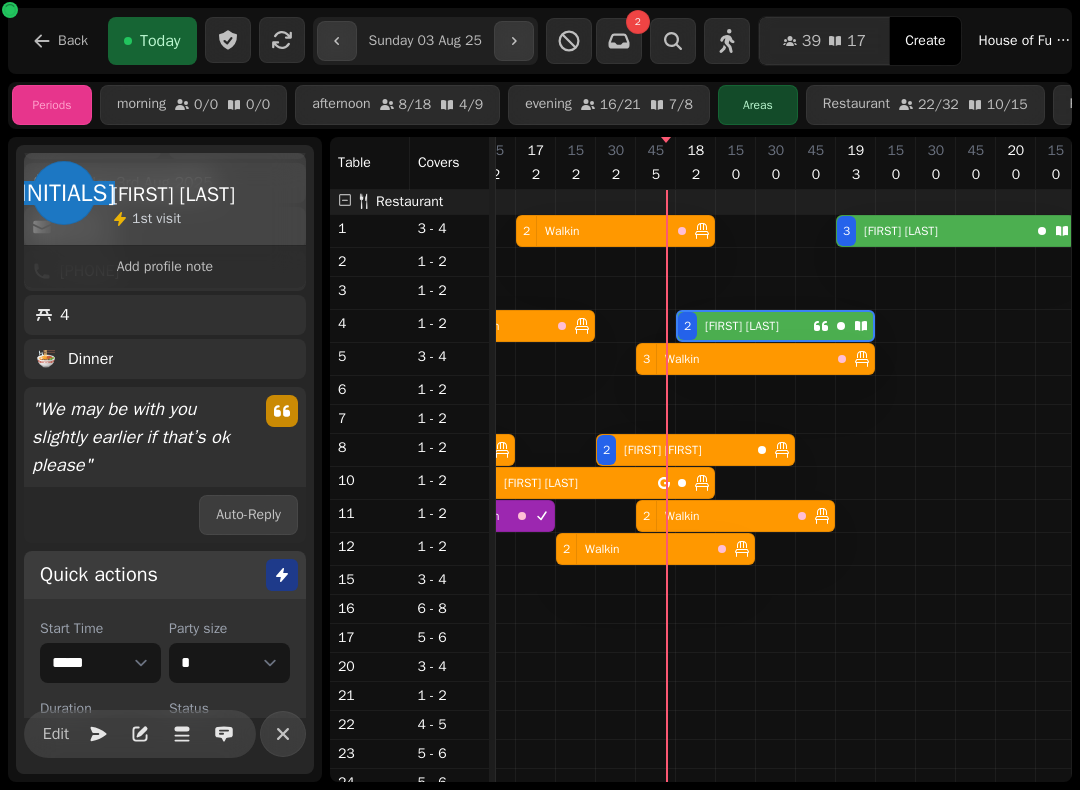 select on "**********" 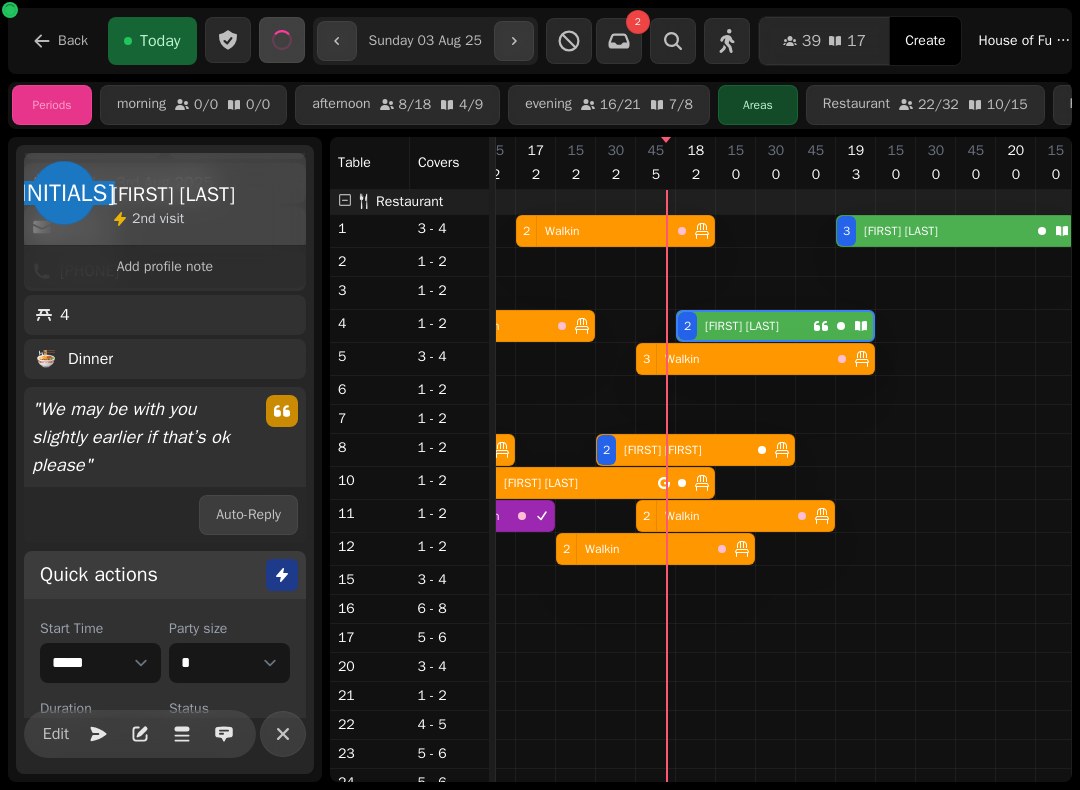 scroll, scrollTop: 0, scrollLeft: 2867, axis: horizontal 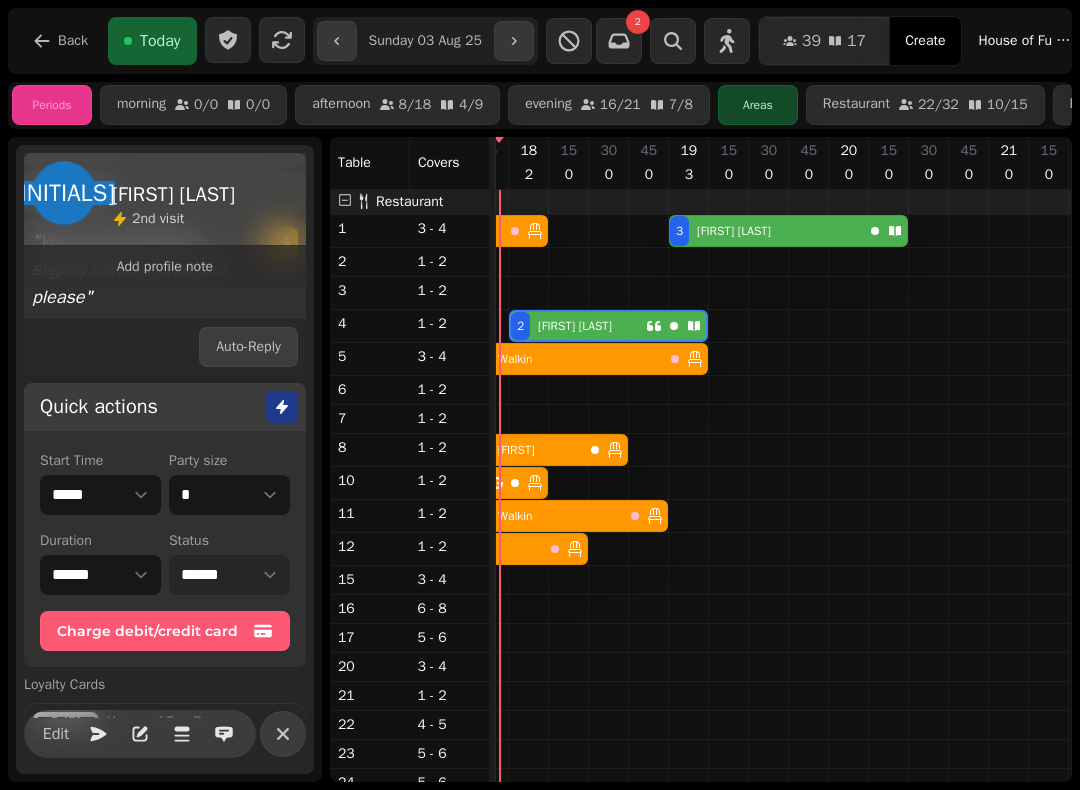 click on "**********" at bounding box center (229, 575) 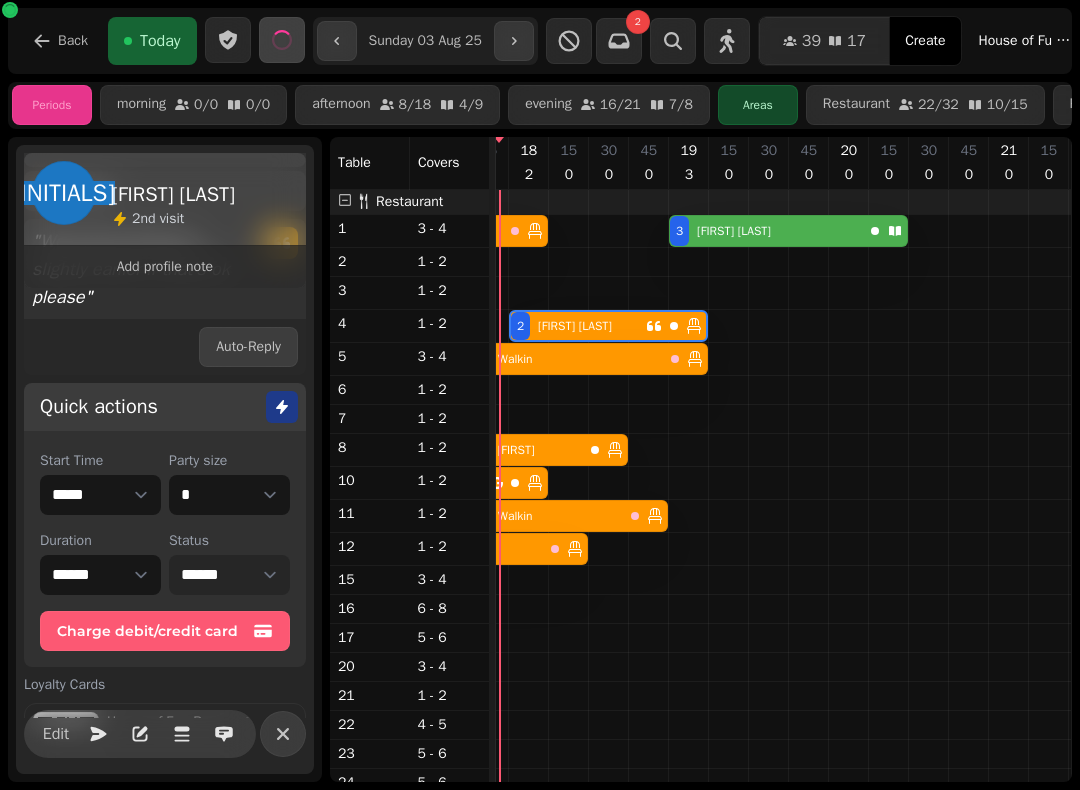 select on "**********" 